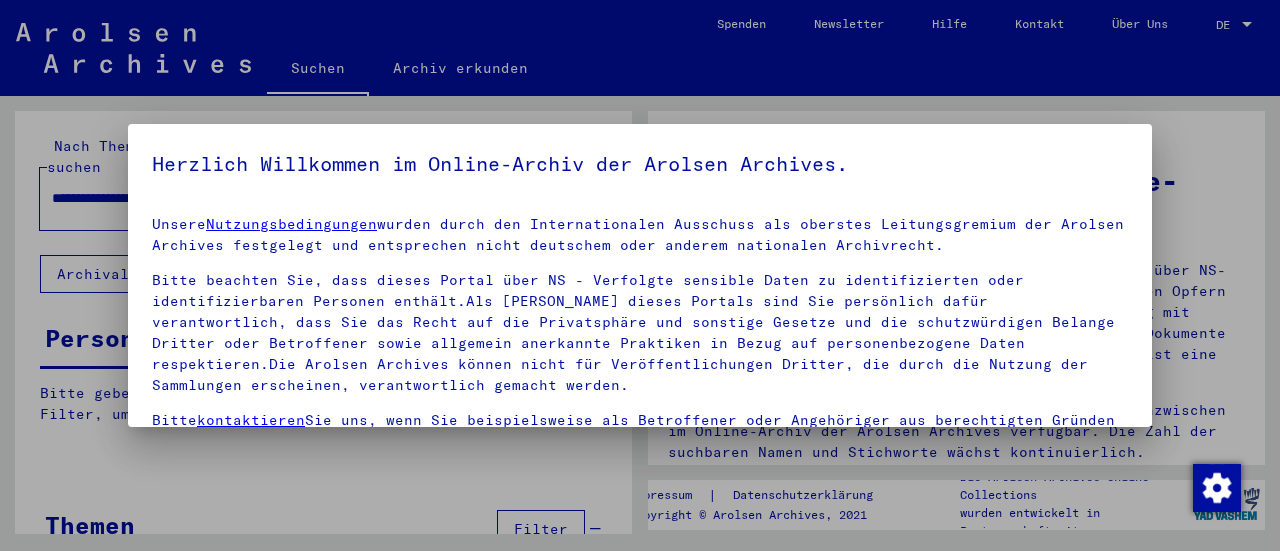 scroll, scrollTop: 0, scrollLeft: 0, axis: both 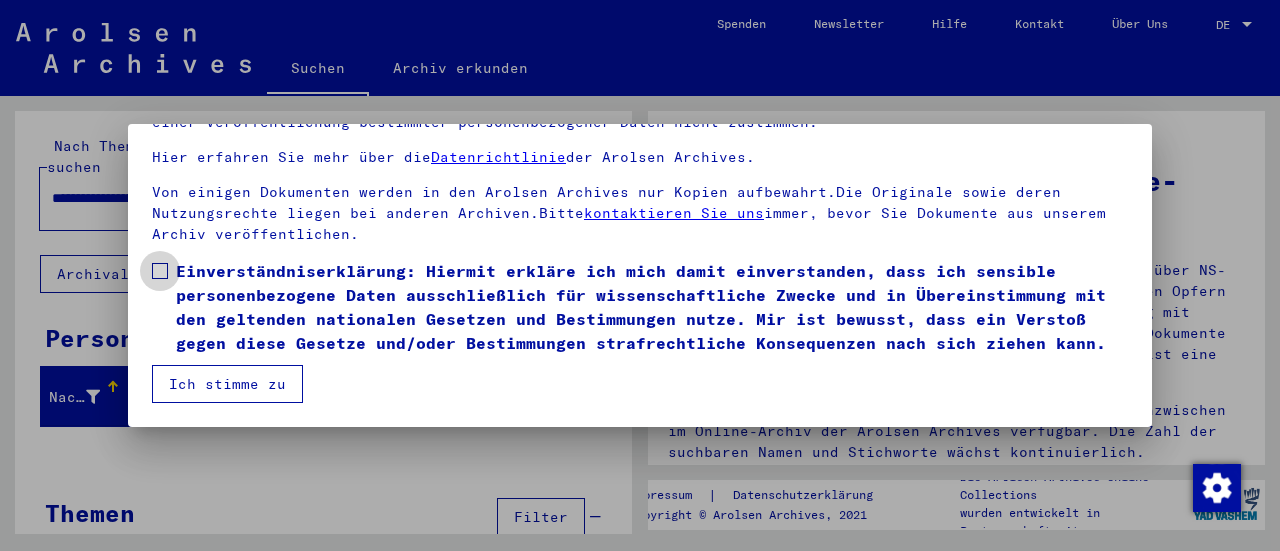 click at bounding box center (160, 271) 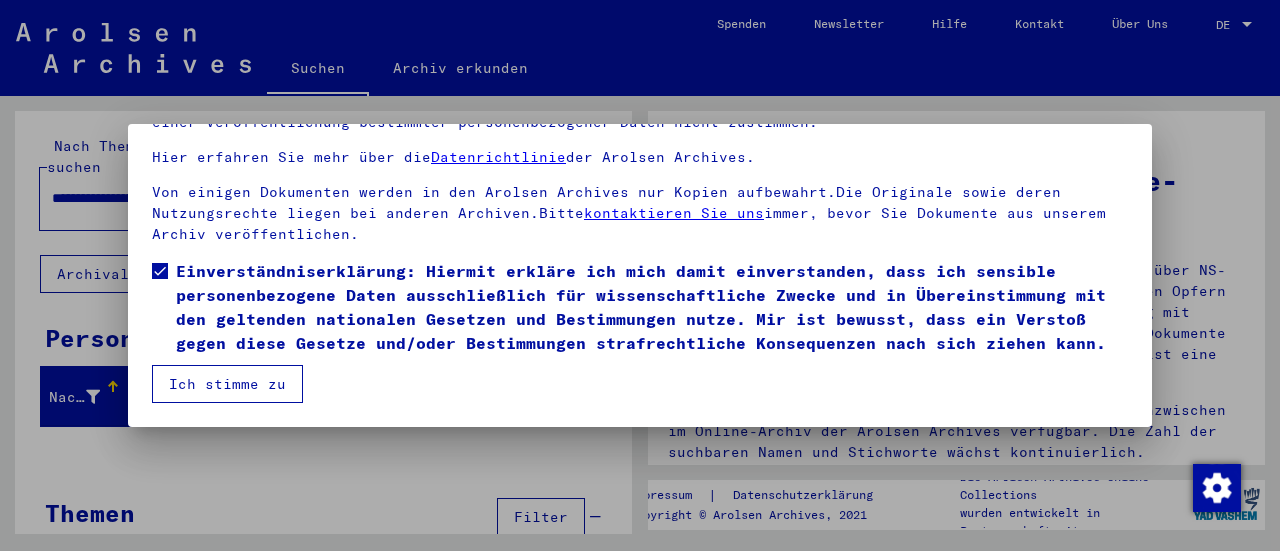 click on "Ich stimme zu" at bounding box center [227, 384] 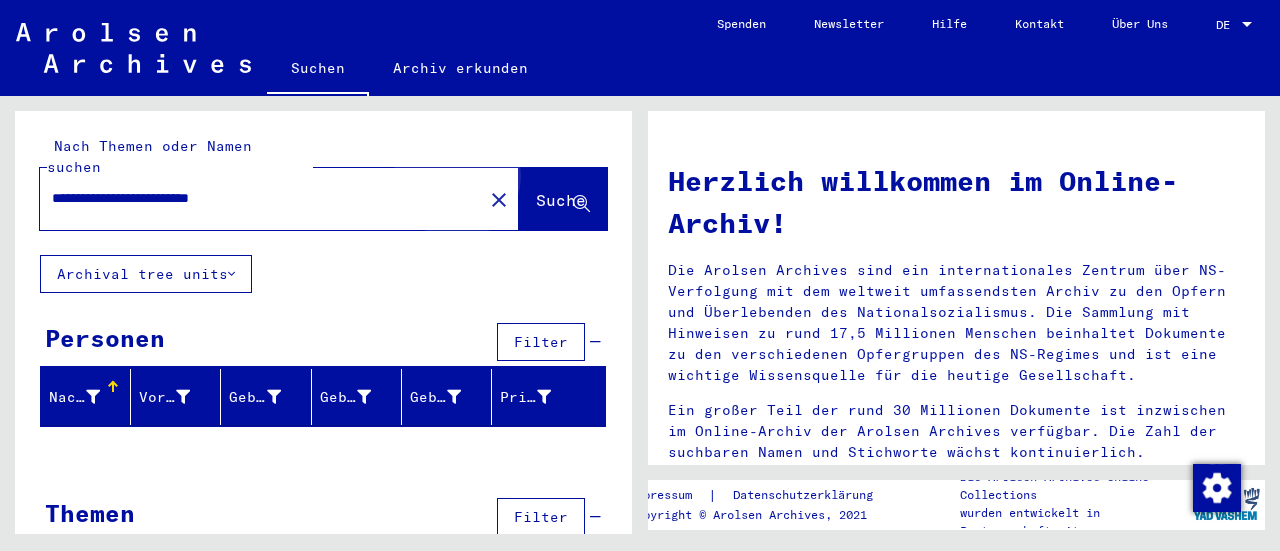 click on "Suche" 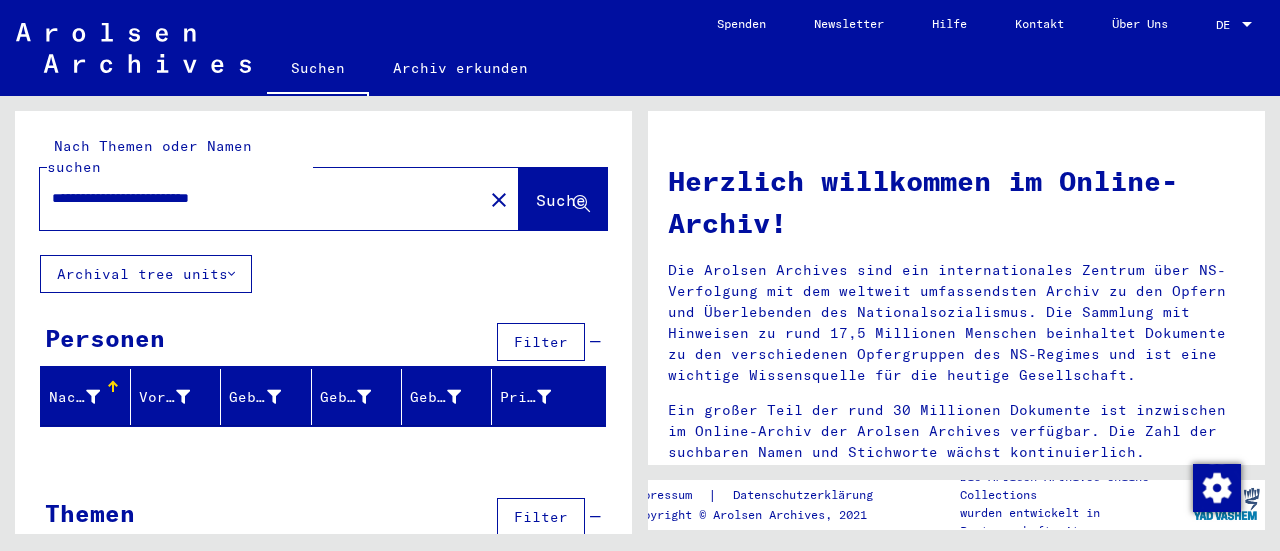 scroll, scrollTop: 22, scrollLeft: 0, axis: vertical 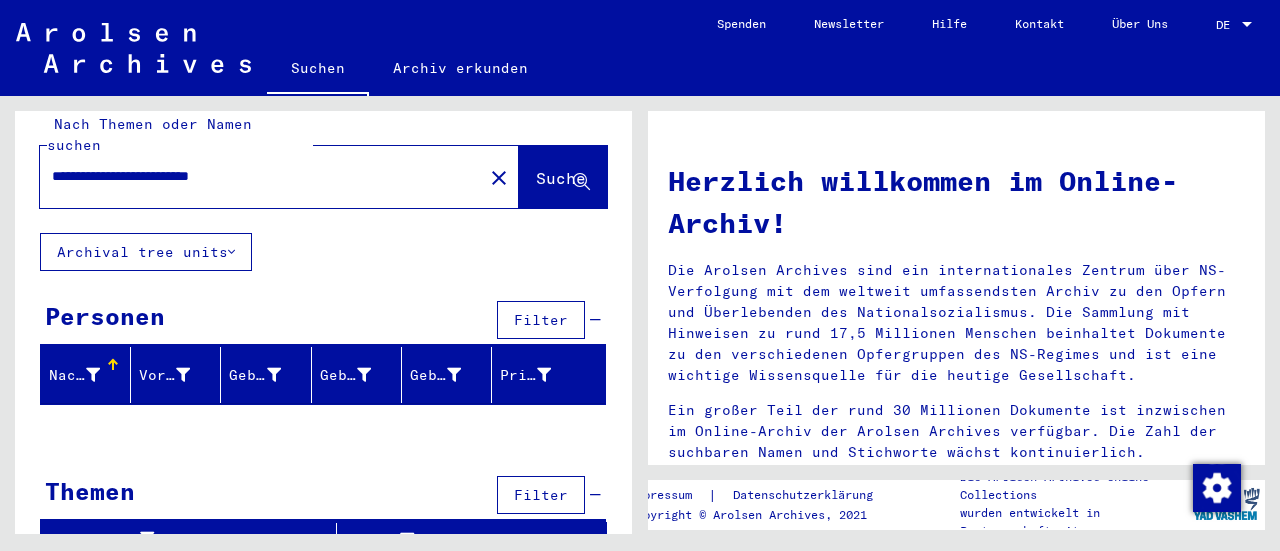 click on "Archival tree units" 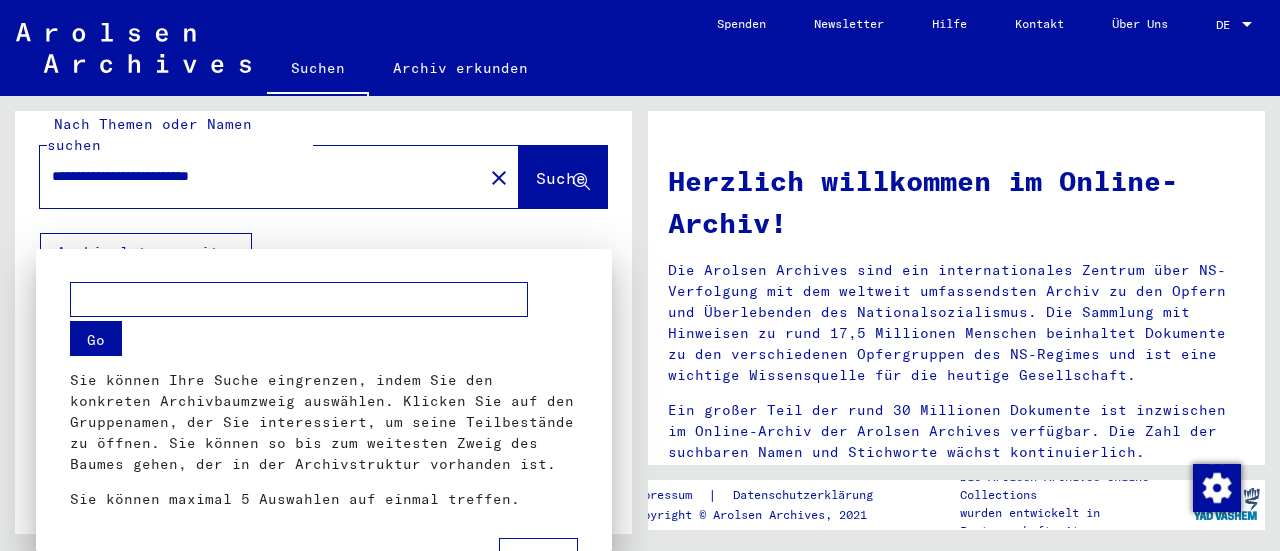 scroll, scrollTop: 22, scrollLeft: 0, axis: vertical 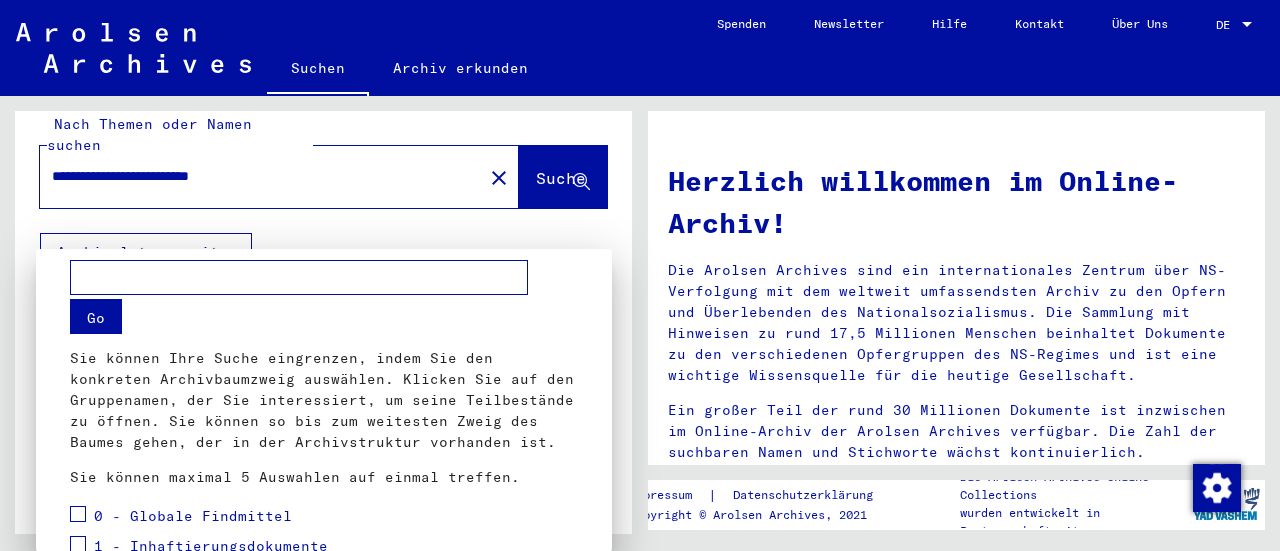 click at bounding box center [640, 275] 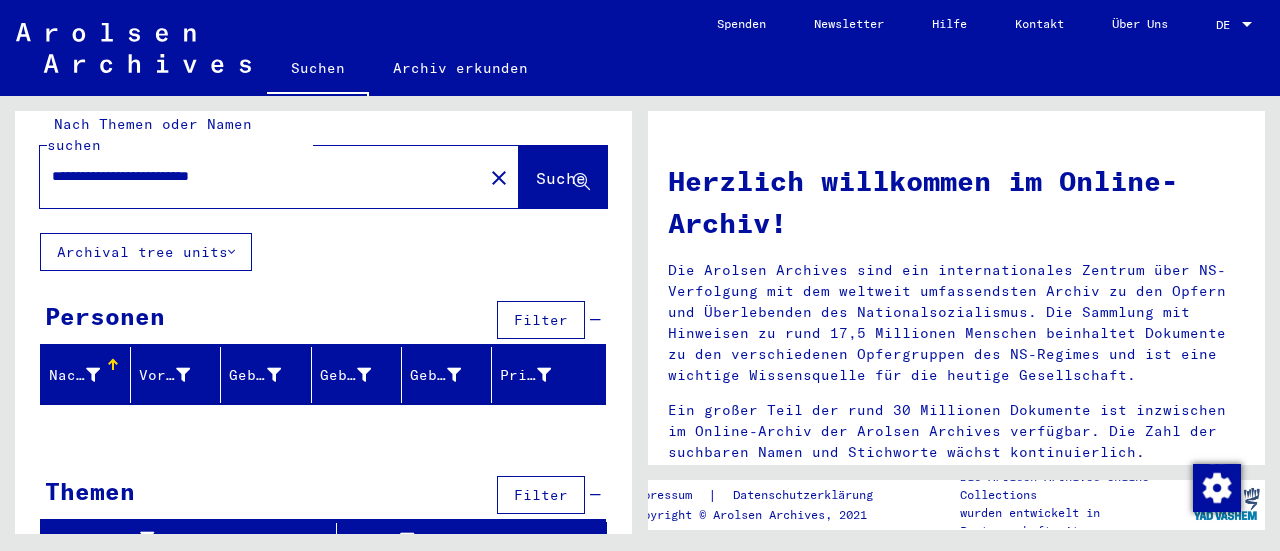 click on "**********" at bounding box center [255, 176] 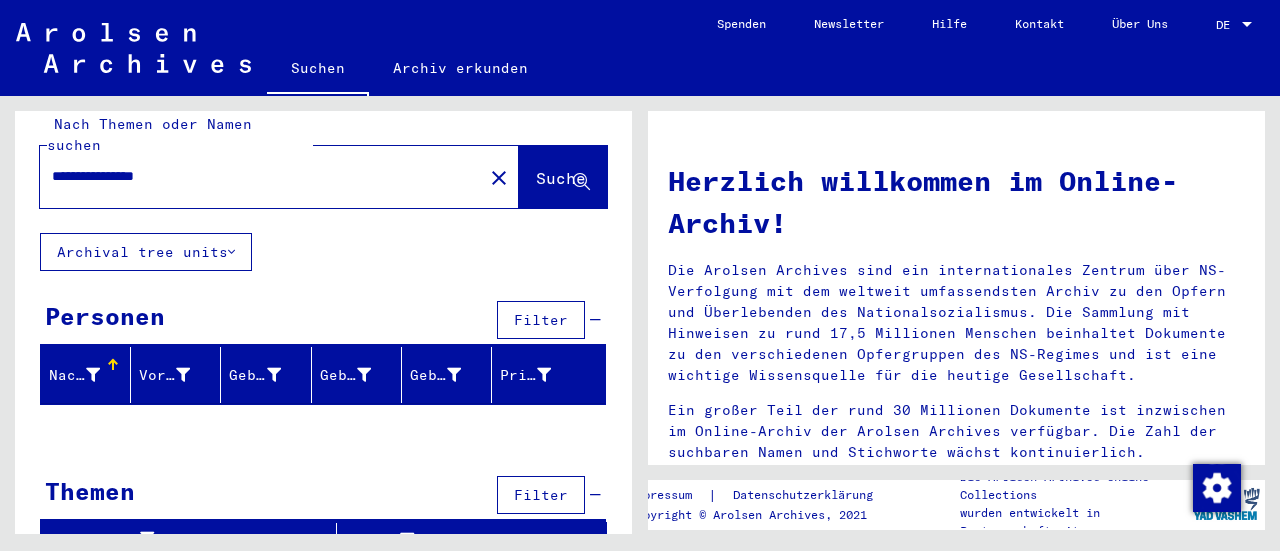 type on "**********" 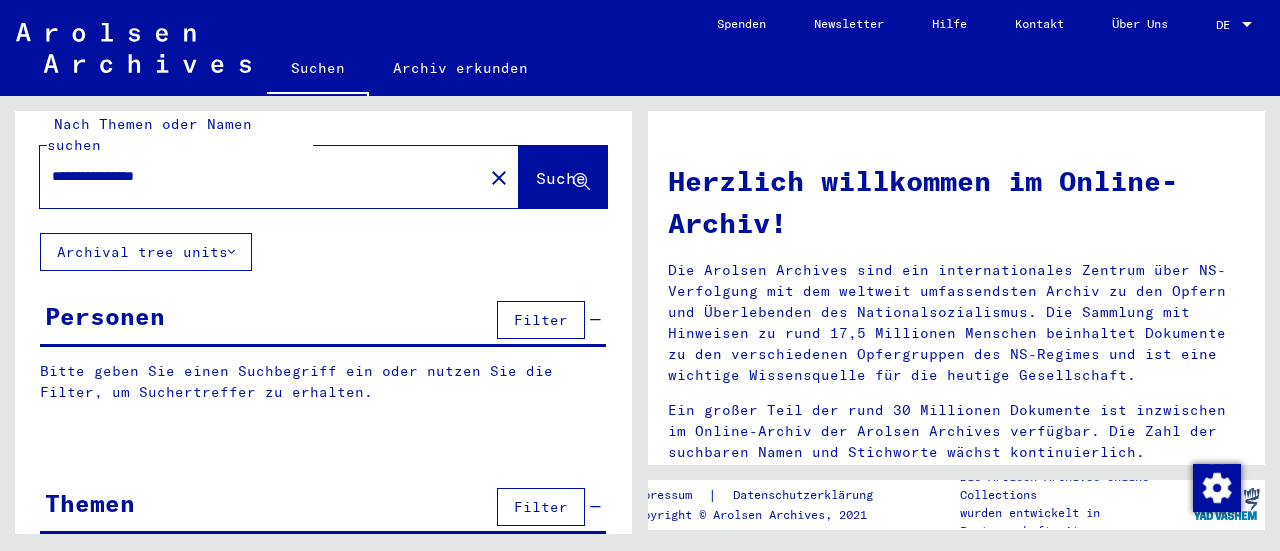 scroll, scrollTop: 0, scrollLeft: 0, axis: both 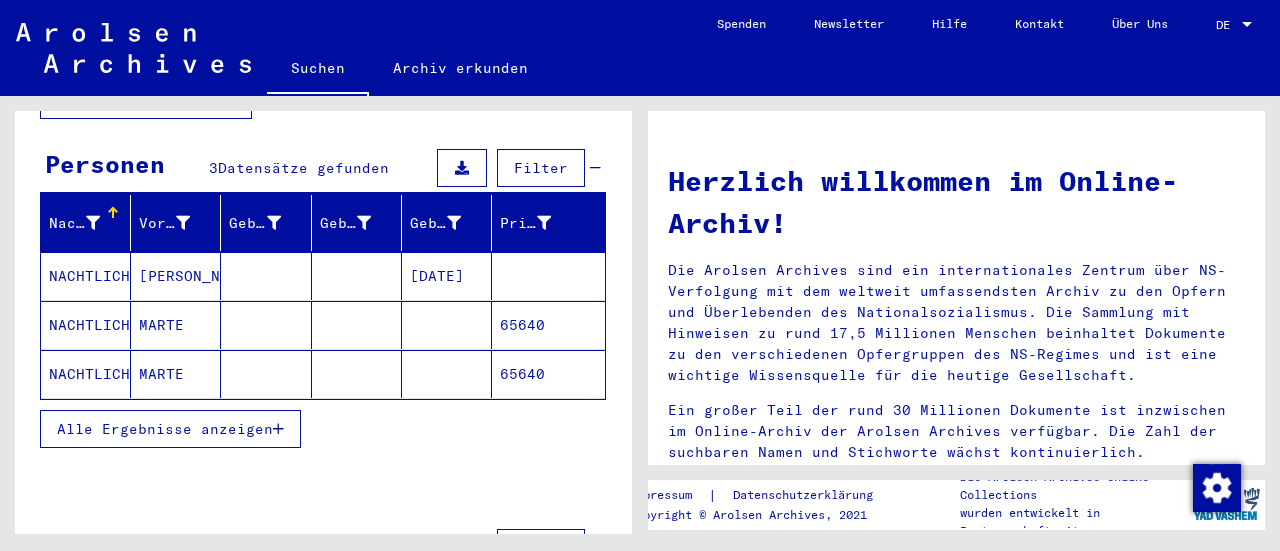 click on "65640" 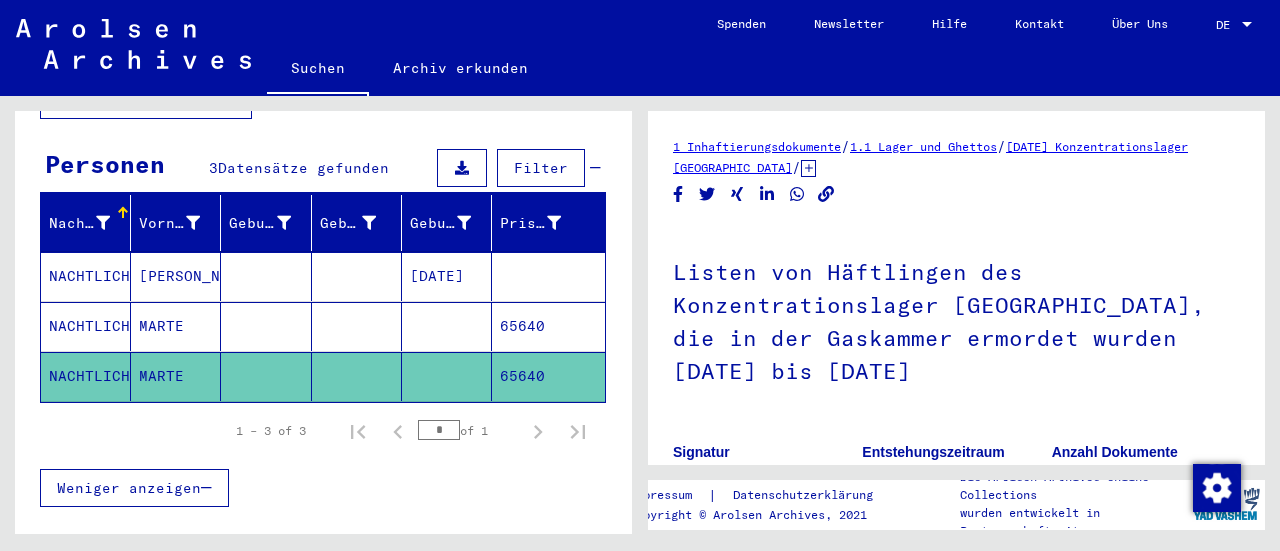 scroll, scrollTop: 0, scrollLeft: 0, axis: both 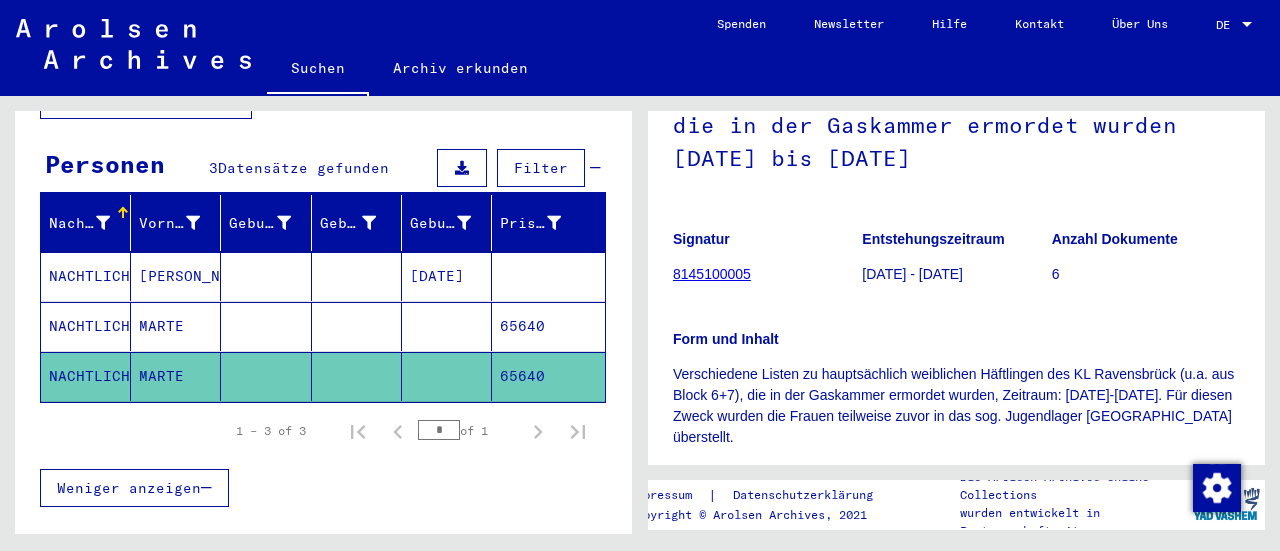 click on "8145100005" 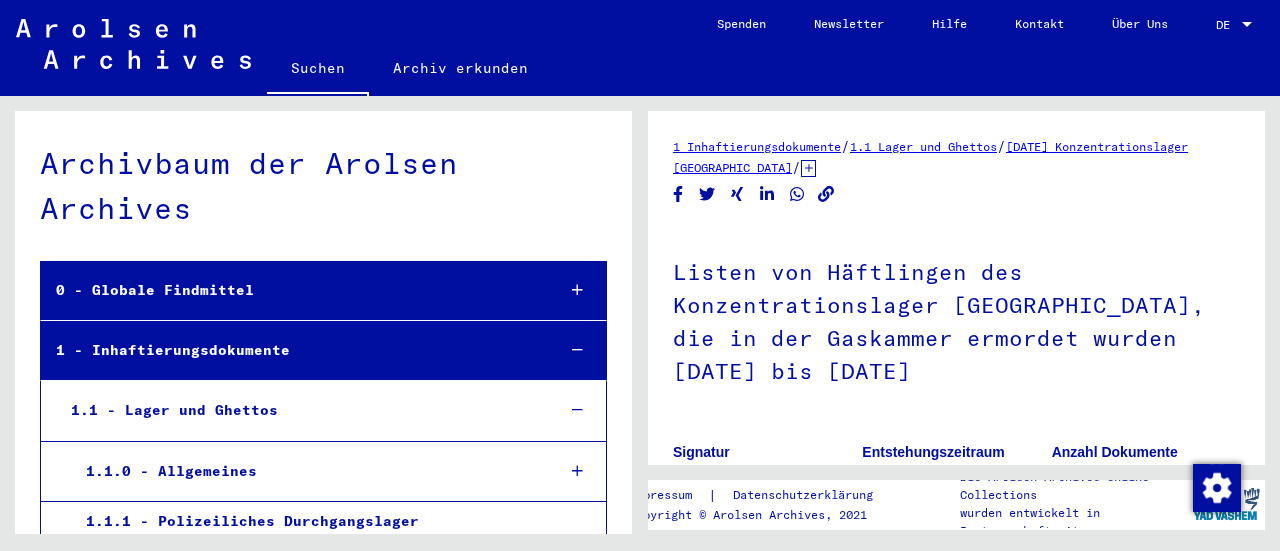 scroll, scrollTop: 6583, scrollLeft: 0, axis: vertical 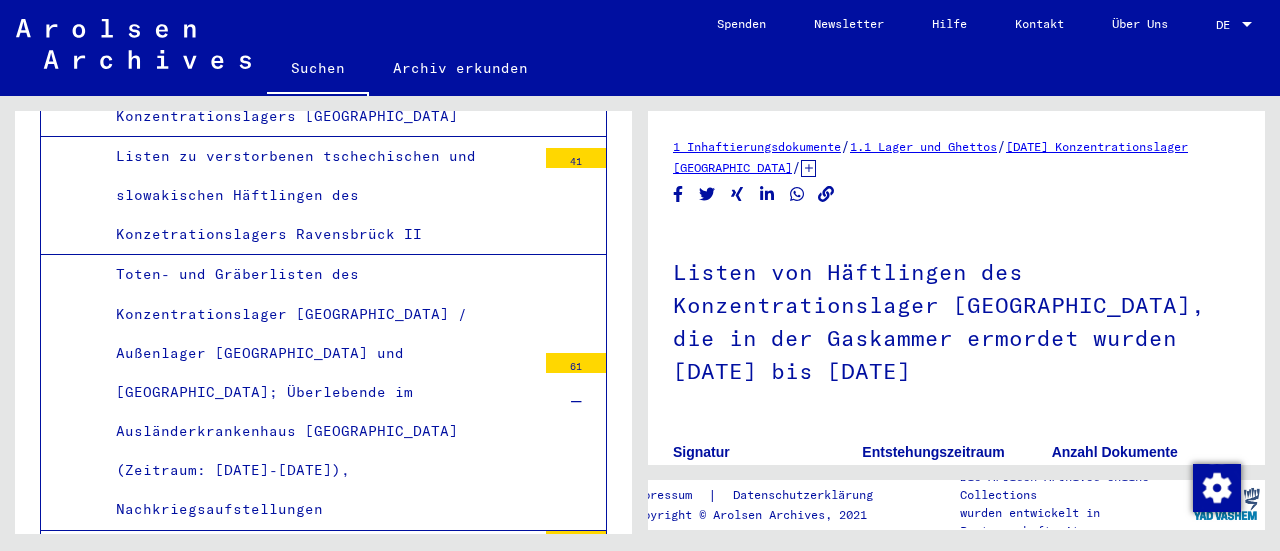 drag, startPoint x: 241, startPoint y: 389, endPoint x: 126, endPoint y: 271, distance: 164.76953 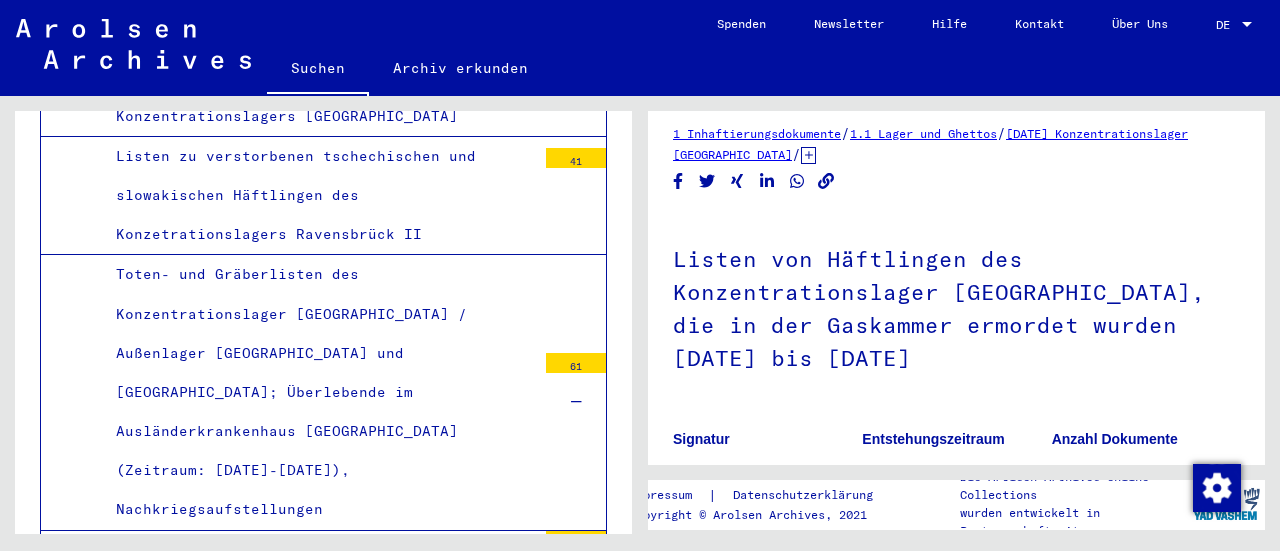 scroll, scrollTop: 17, scrollLeft: 0, axis: vertical 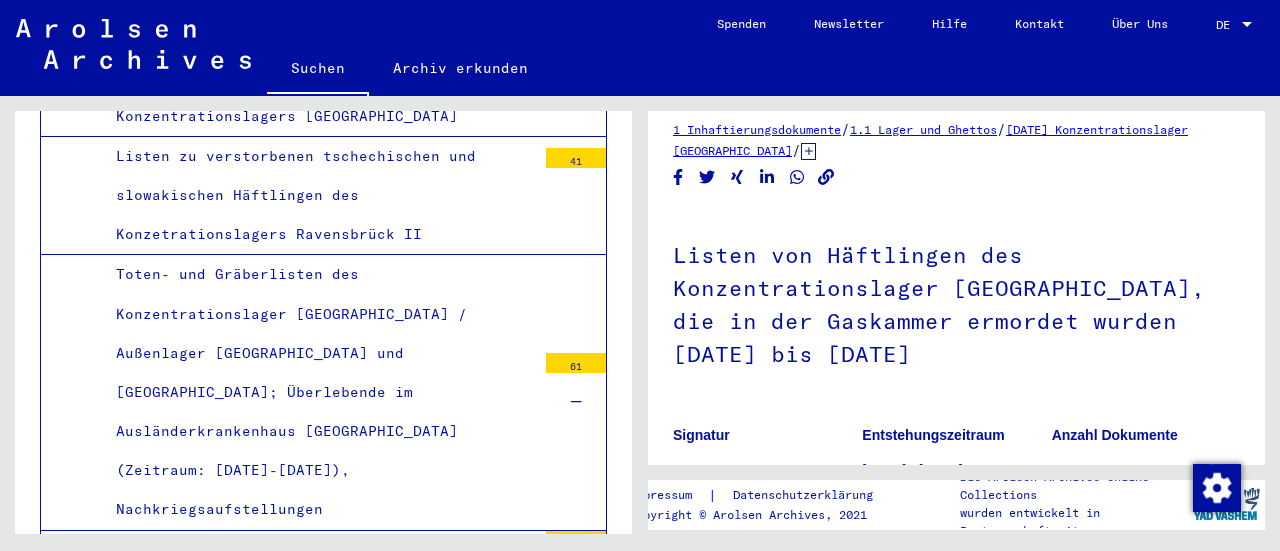 drag, startPoint x: 853, startPoint y: 450, endPoint x: 997, endPoint y: 429, distance: 145.5232 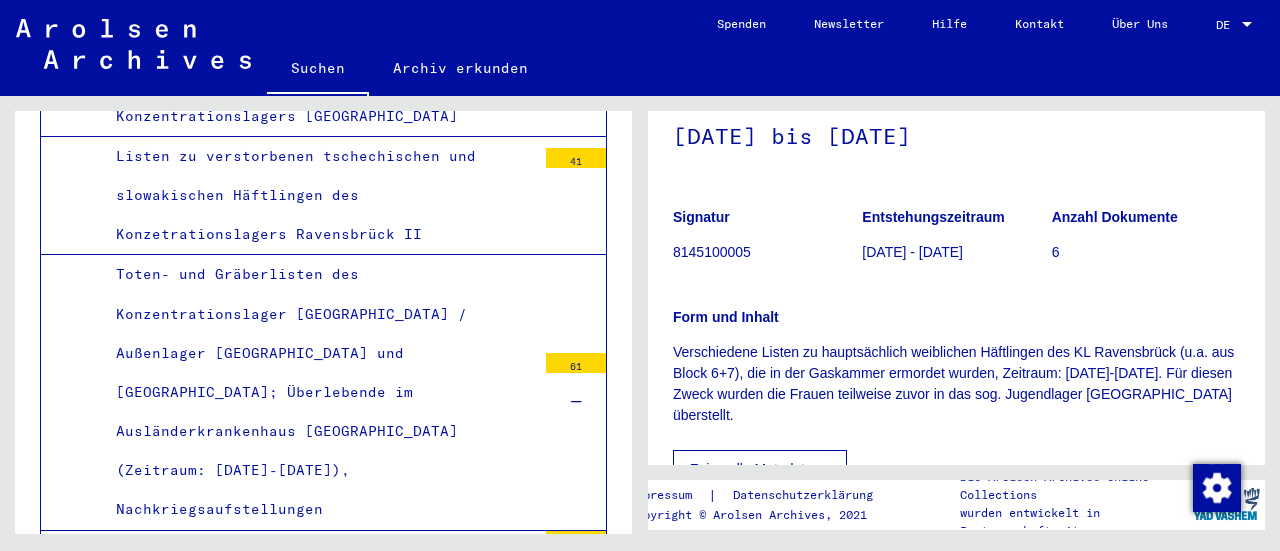 scroll, scrollTop: 244, scrollLeft: 0, axis: vertical 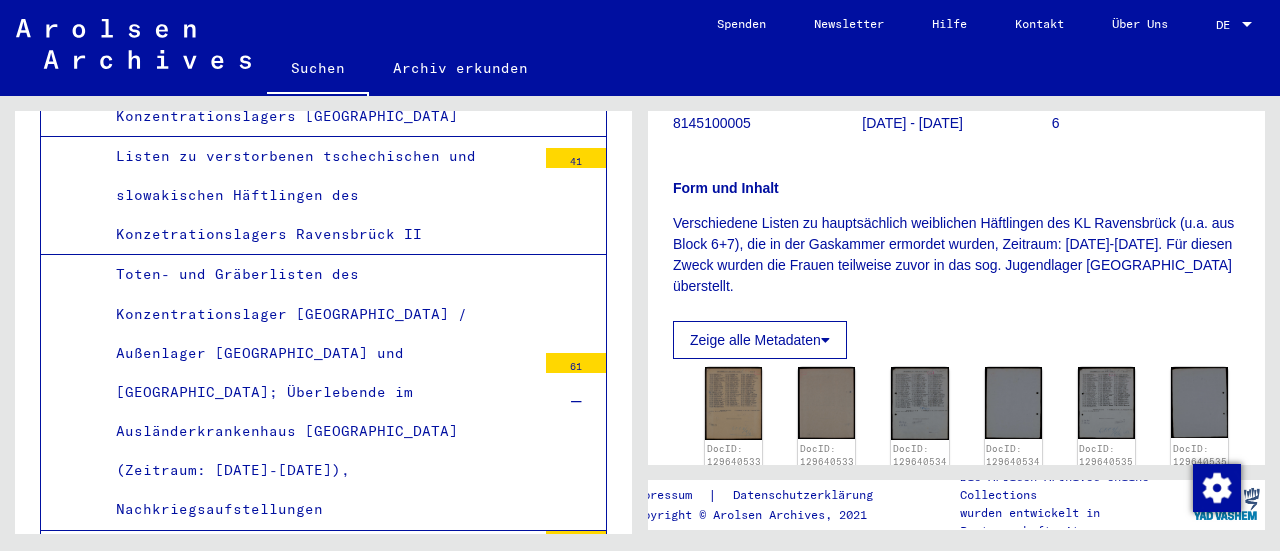 click on "Signatur 8145100005 Entstehungszeitraum [DATE] - [DATE] Anzahl Dokumente 6 Form und Inhalt Verschiedene Listen zu hauptsächlich weiblichen Häftlingen des KL      Ravensbrück (u.a. aus Block 6+7), die in der Gaskammer ermordet wurden,      Zeitraum: [DATE]-[DATE]. Für diesen Zweck wurden die Frauen teilweise      zuvor in das sog. Jugendlager [GEOGRAPHIC_DATA] überstellt. Zeige alle Metadaten" 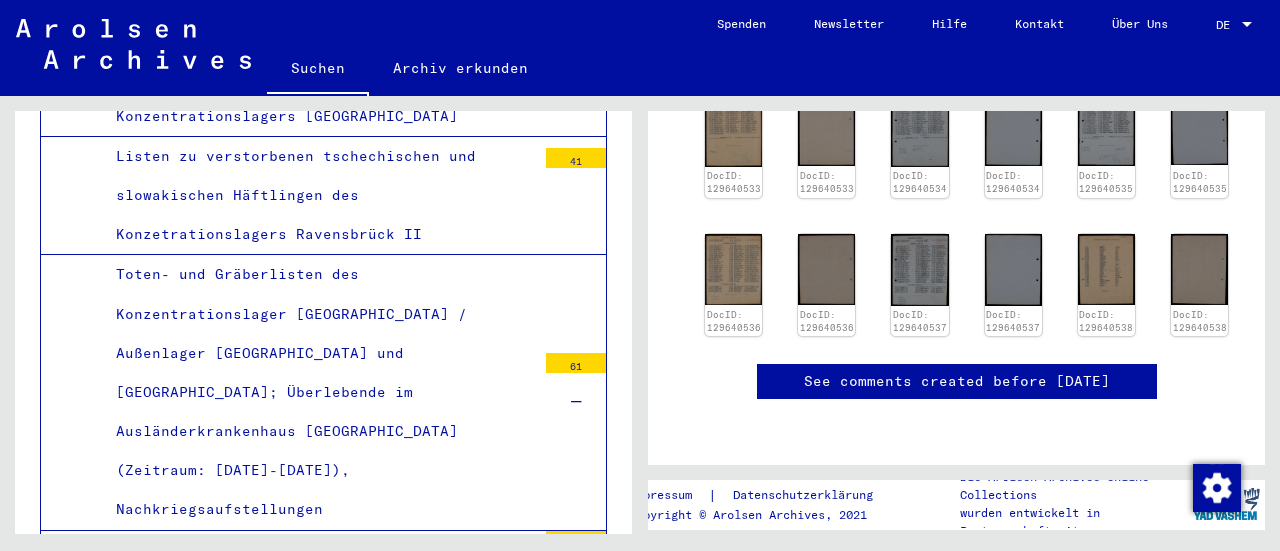 scroll, scrollTop: 724, scrollLeft: 0, axis: vertical 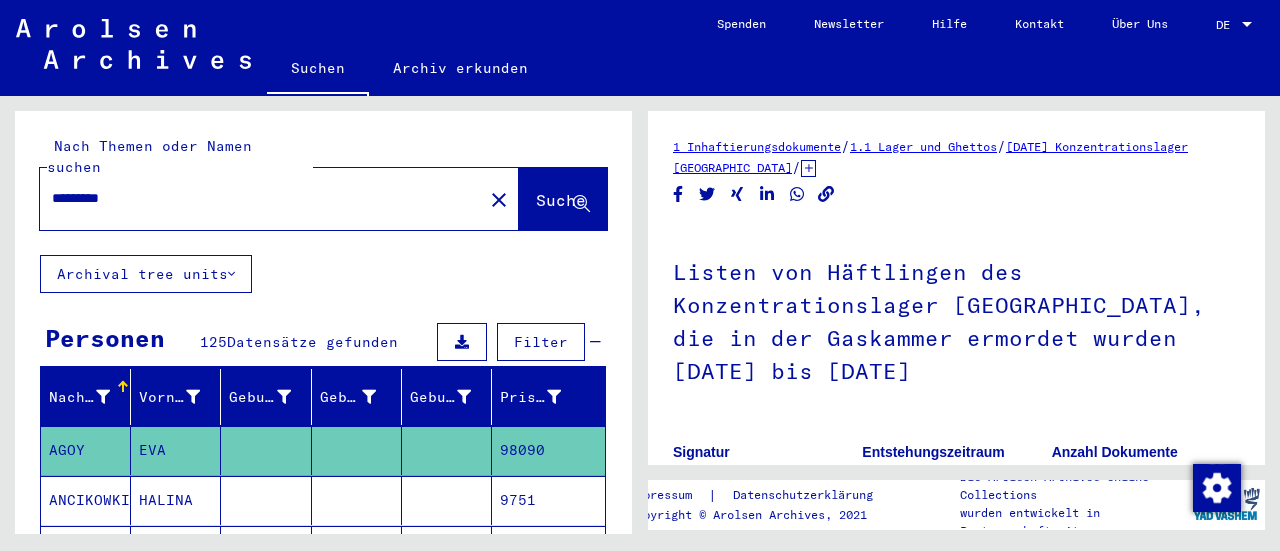 click on "*********" at bounding box center [261, 198] 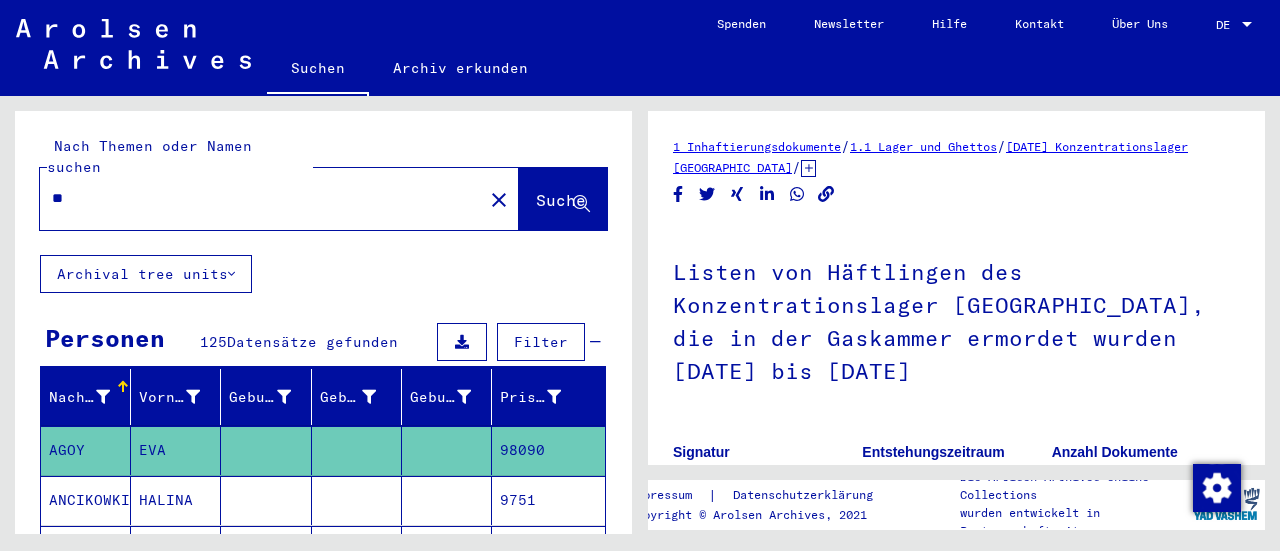 type on "*" 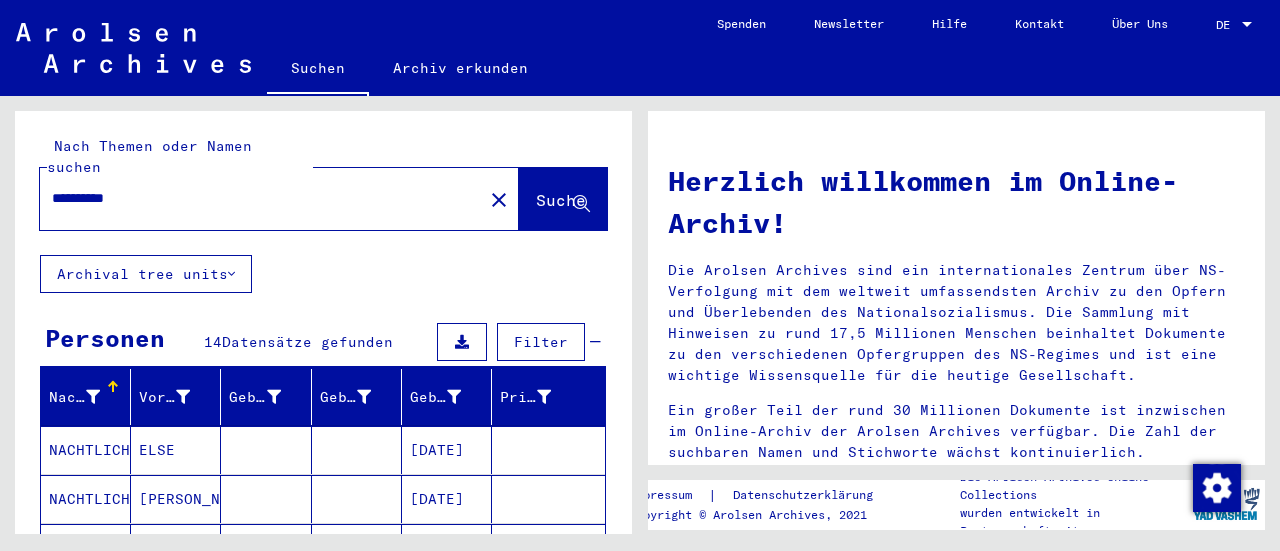 click on "Herzlich willkommen im Online-Archiv!
Die Arolsen Archives sind ein internationales Zentrum über NS-Verfolgung mit dem weltweit umfassendsten Archiv zu den Opfern und Überlebenden des Nationalsozialismus. Die Sammlung mit Hinweisen zu rund 17,5 Millionen Menschen beinhaltet Dokumente zu den verschiedenen Opfergruppen des NS-Regimes und ist eine wichtige Wissensquelle für die heutige Gesellschaft.
Ein großer Teil der rund 30 Millionen Dokumente ist inzwischen im Online-Archiv der Arolsen Archives verfügbar. Die Zahl der suchbaren Namen und Stichworte wächst kontinuierlich.
Unser Online-Archiv ist 2020 mit dem European Heritage Award / Europa Nostra Award 2020 ausgezeichnet worden: Europas wichtigste Auszeichnung für den Erhalt des kulturellen [PERSON_NAME]." 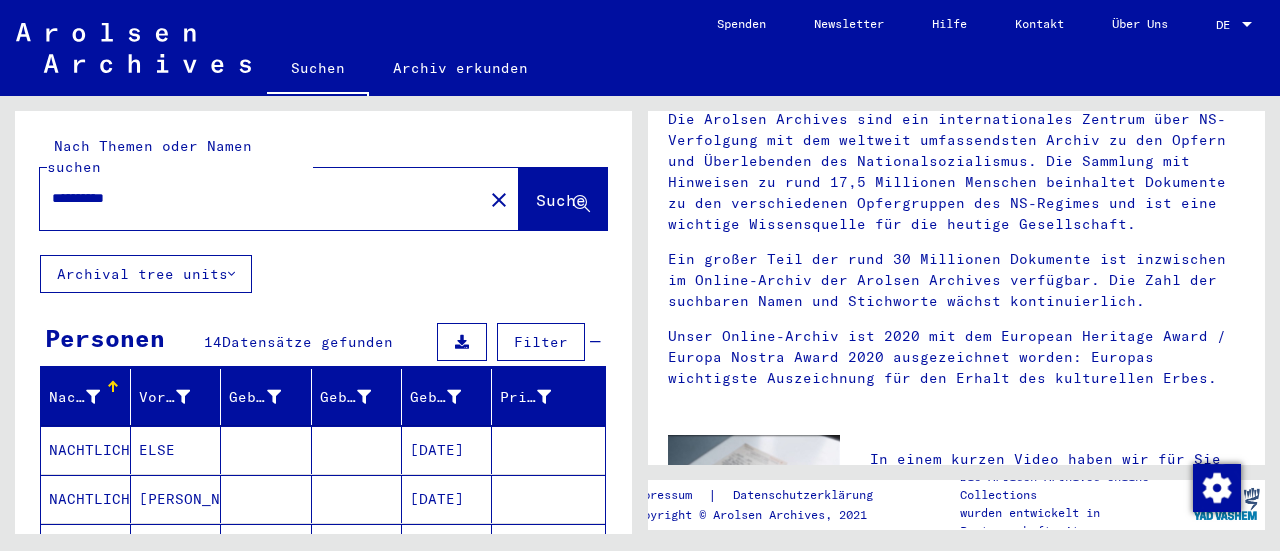 scroll, scrollTop: 290, scrollLeft: 0, axis: vertical 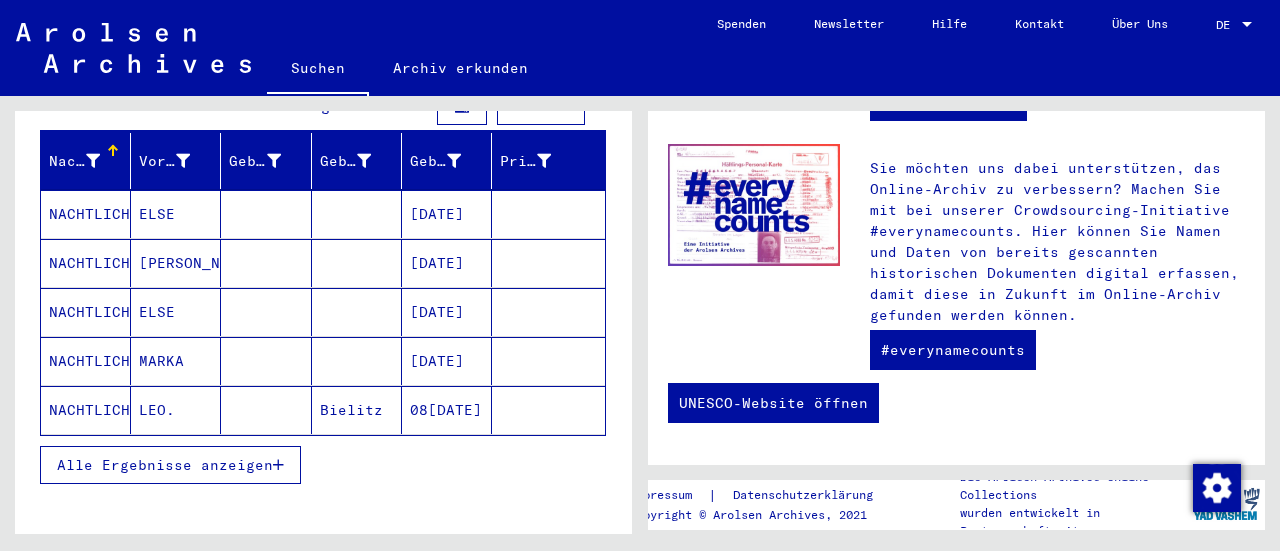 click on "[DATE]" at bounding box center [447, 312] 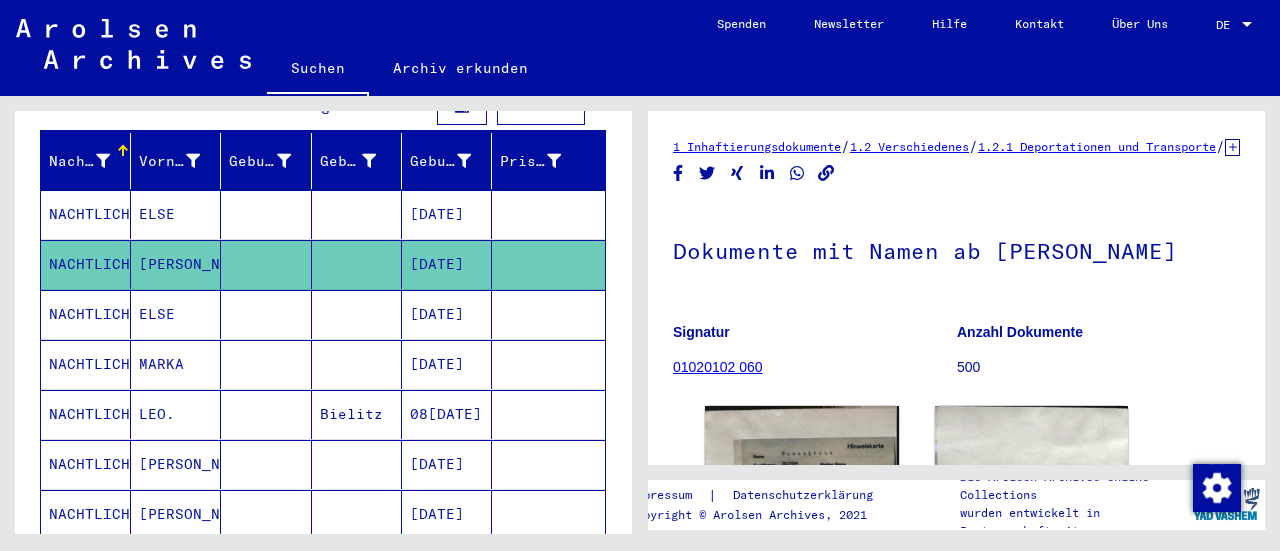 scroll, scrollTop: 0, scrollLeft: 0, axis: both 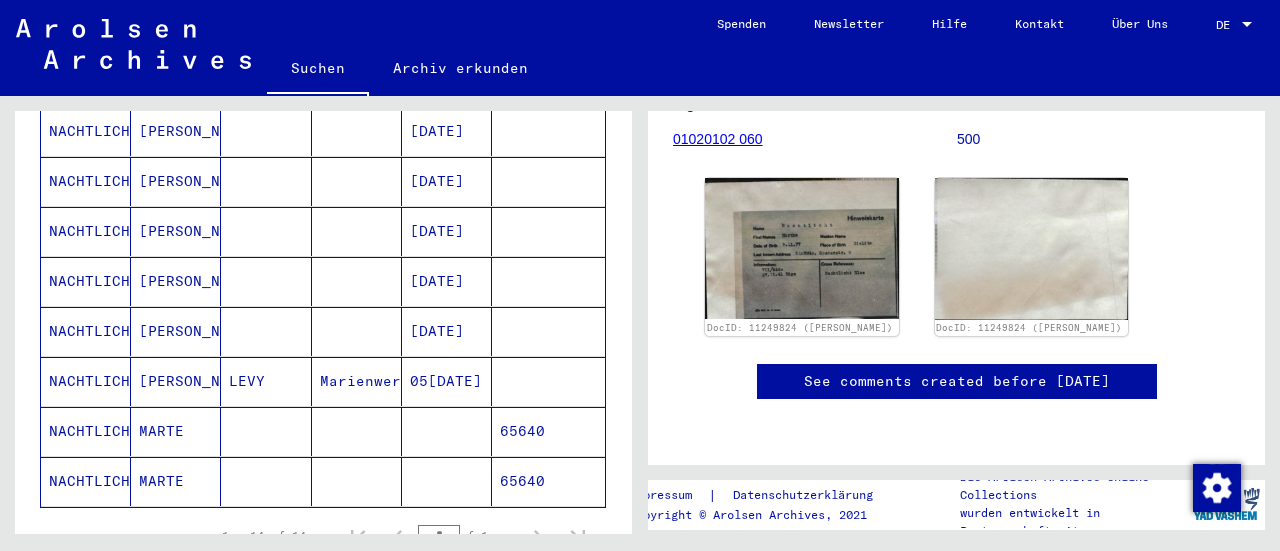 click on "MARTE" 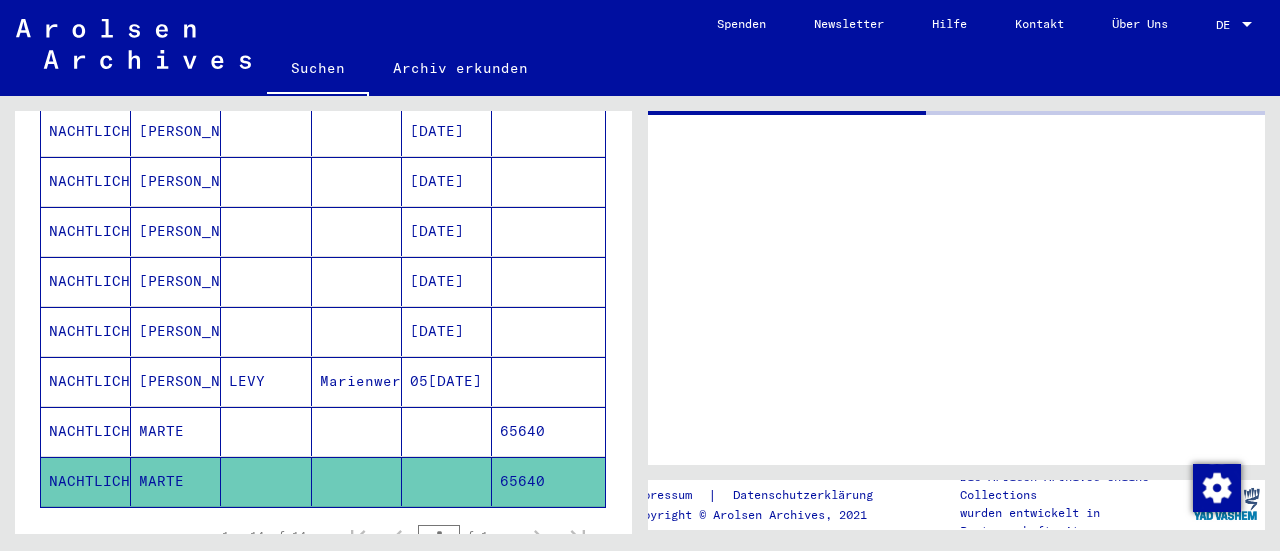 scroll, scrollTop: 0, scrollLeft: 0, axis: both 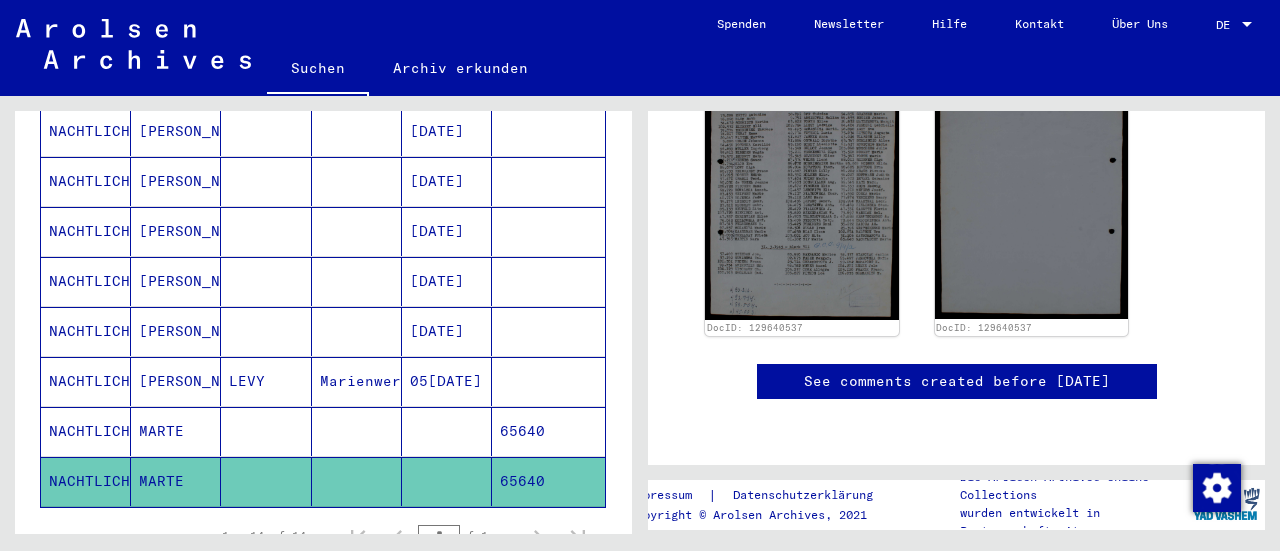 click on "65640" at bounding box center (548, 481) 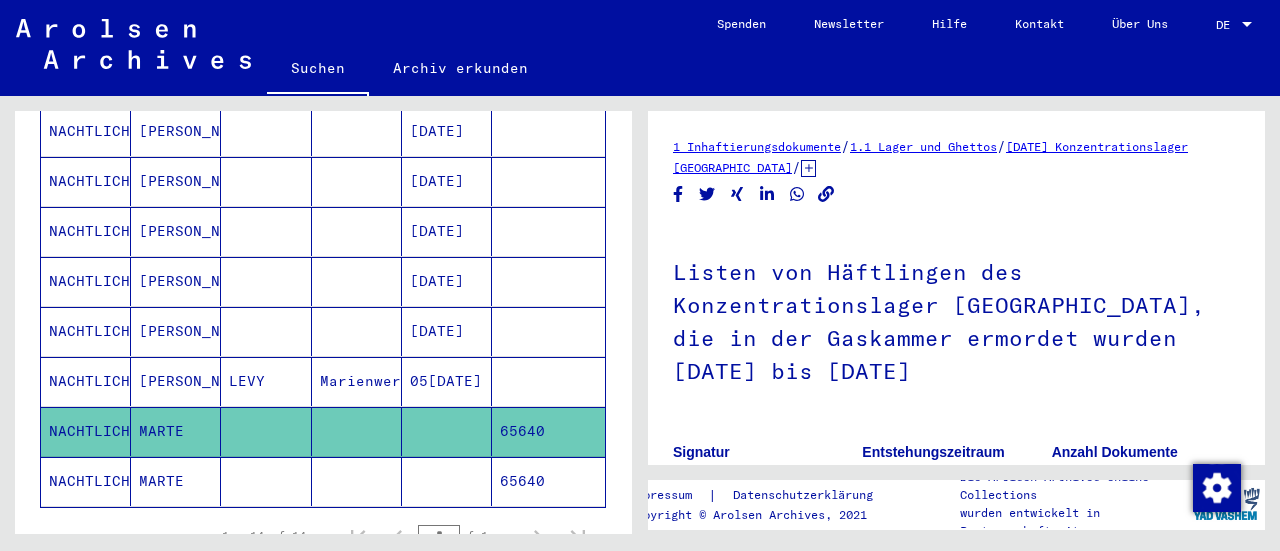 scroll, scrollTop: 0, scrollLeft: 0, axis: both 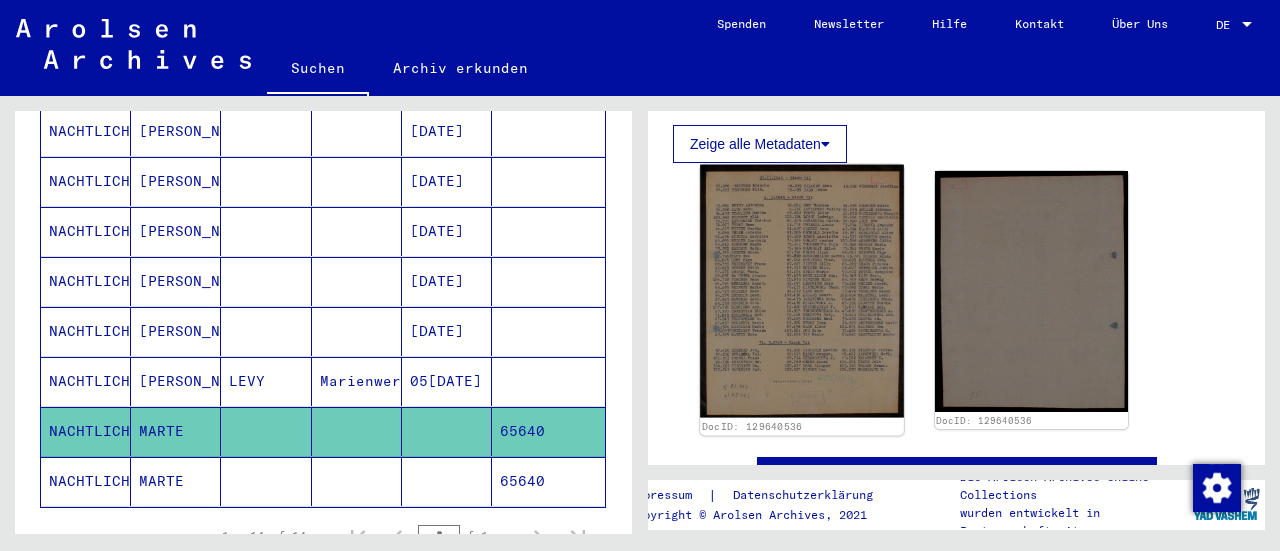 click 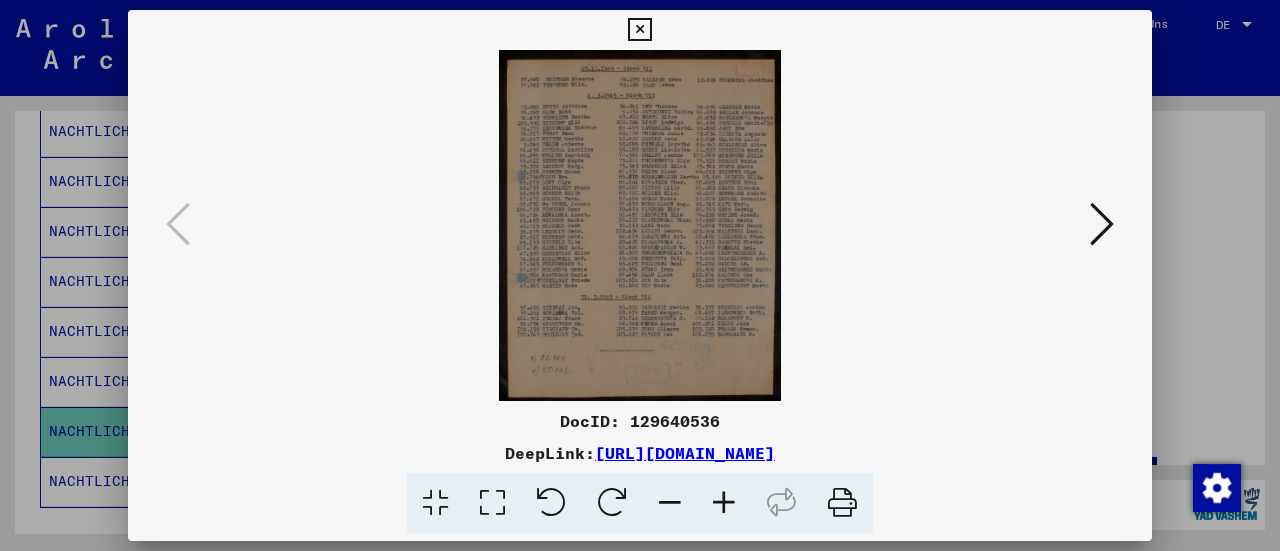click at bounding box center (724, 503) 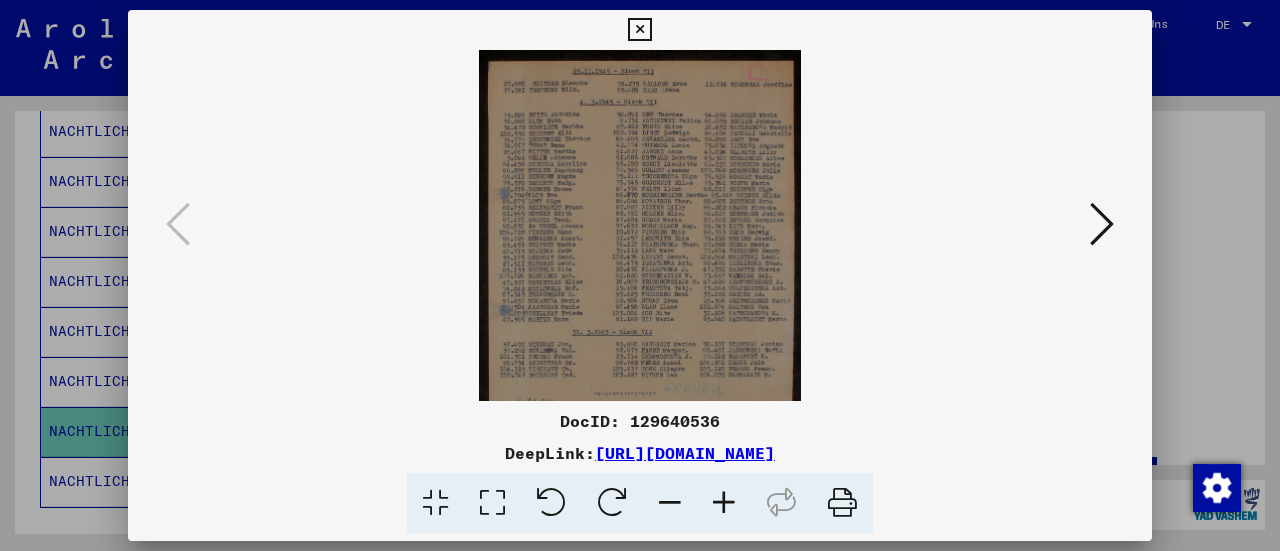 click at bounding box center (724, 503) 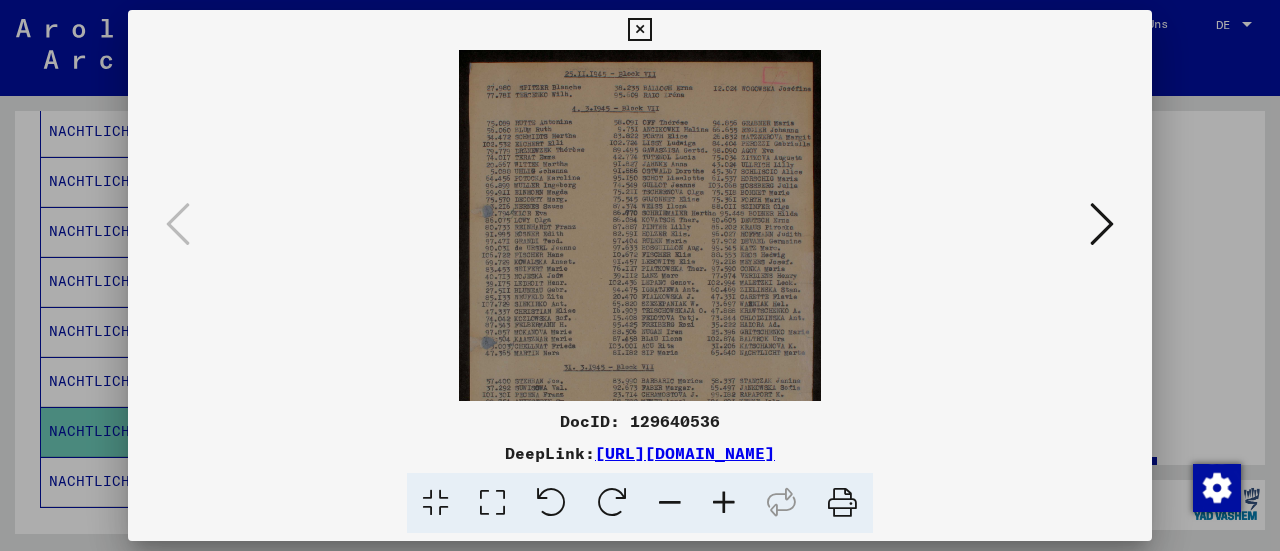 click at bounding box center (724, 503) 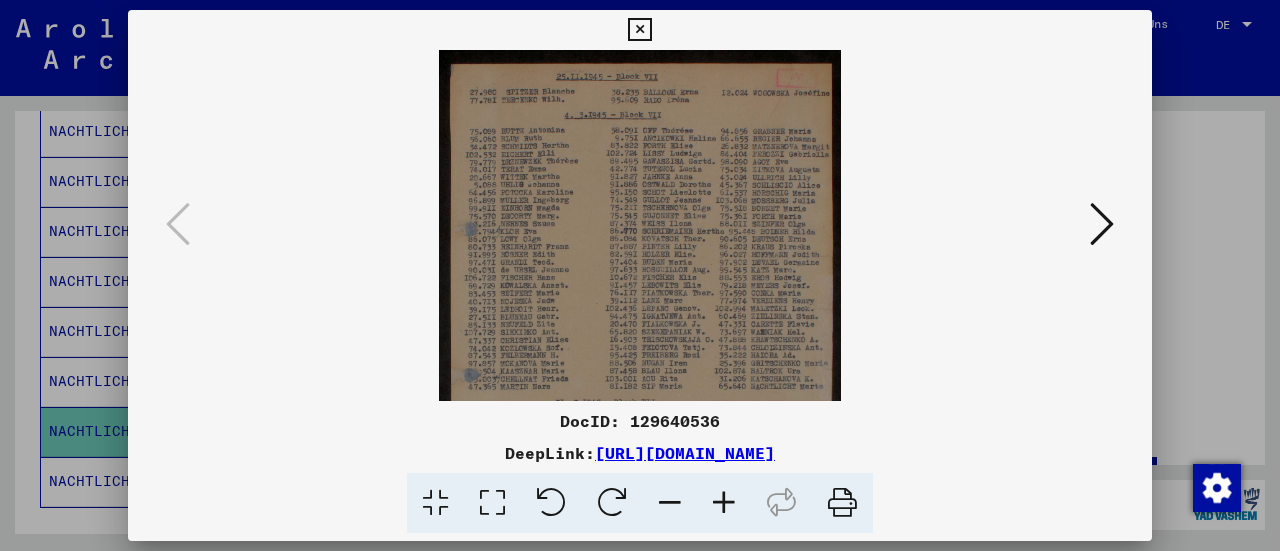 click at bounding box center (724, 503) 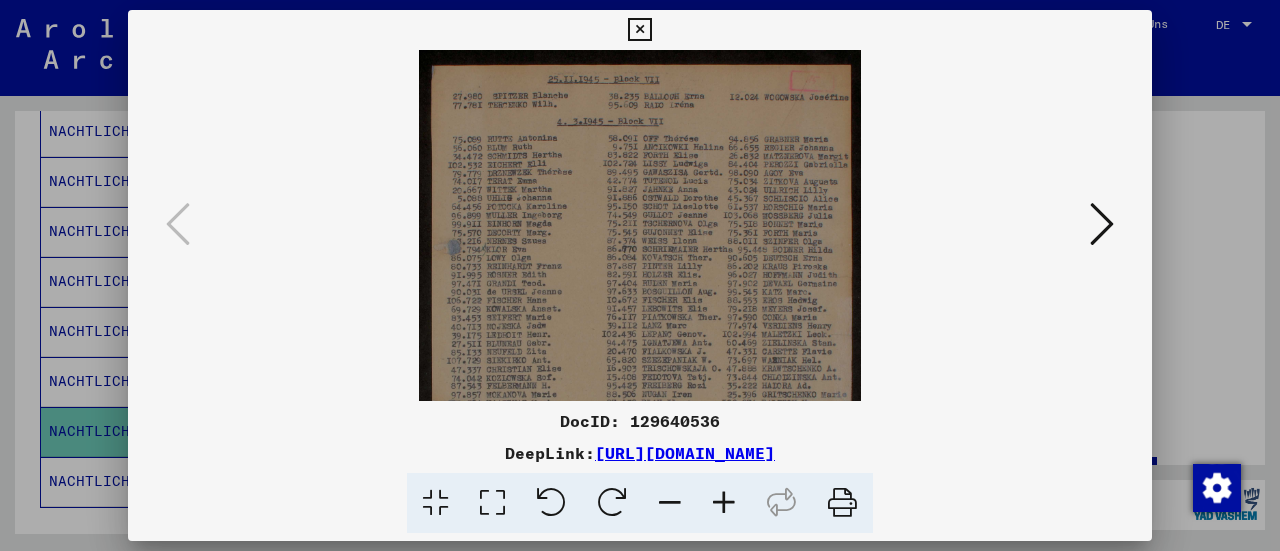 click at bounding box center (724, 503) 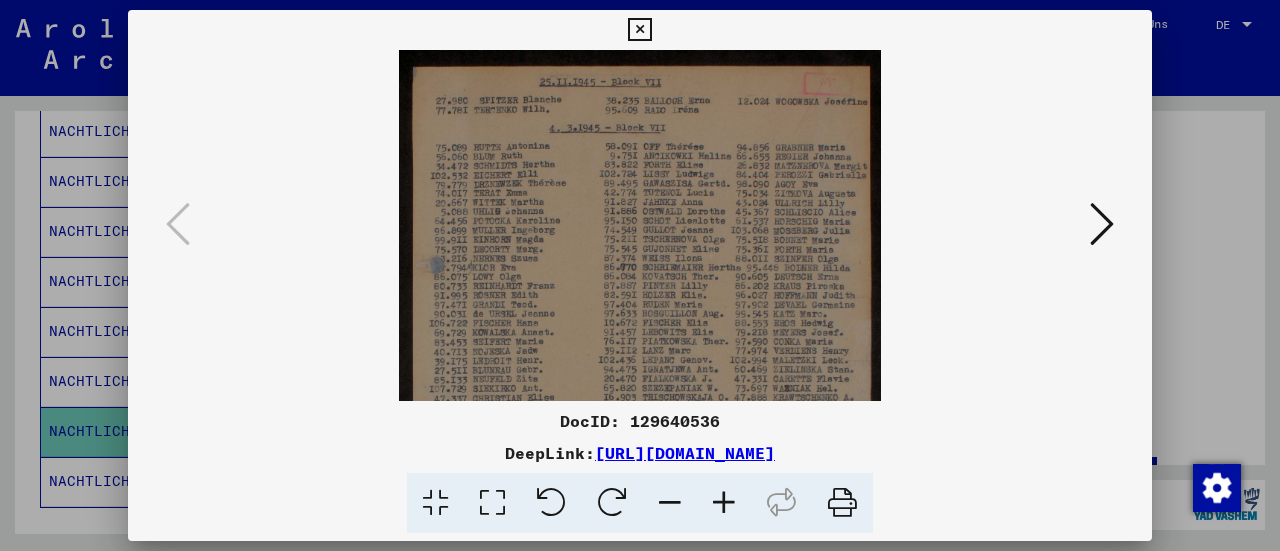 click at bounding box center (724, 503) 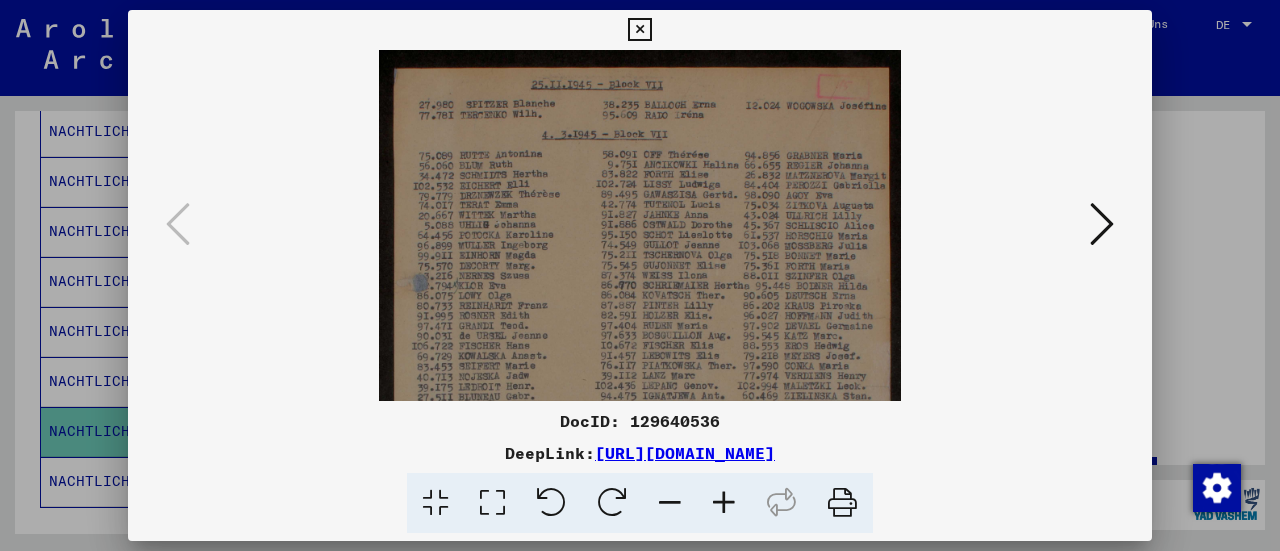 click at bounding box center (724, 503) 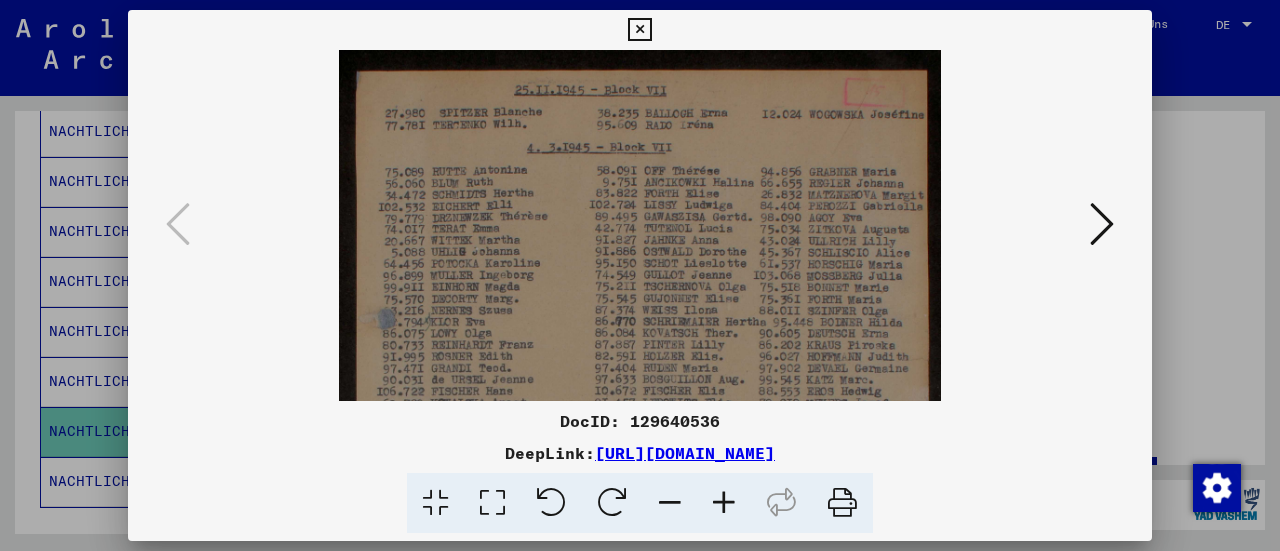 click at bounding box center [724, 503] 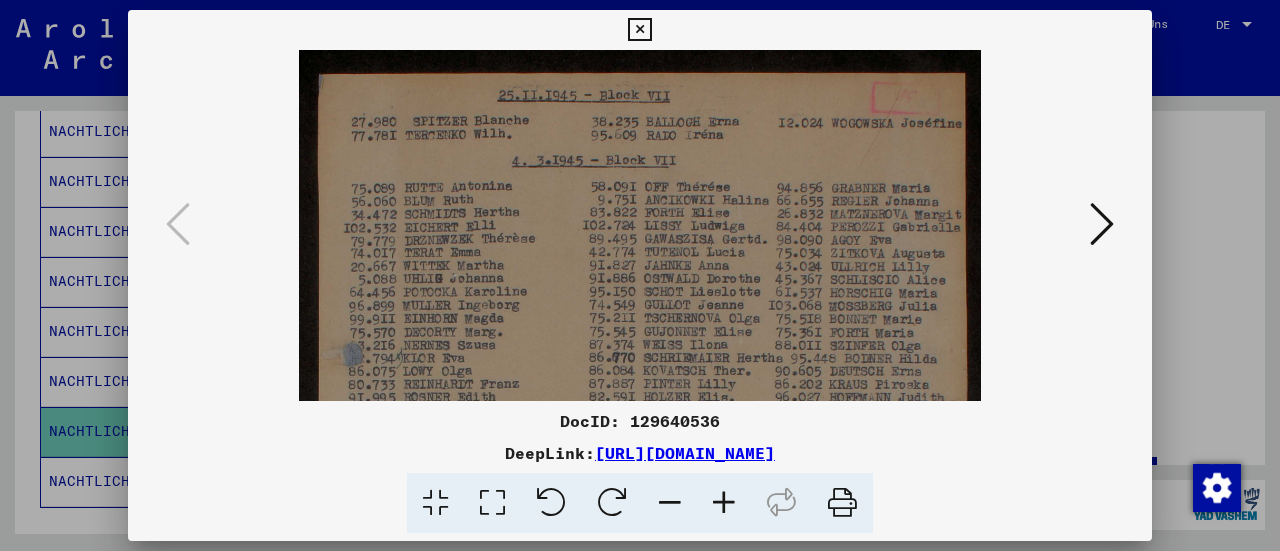 click at bounding box center (724, 503) 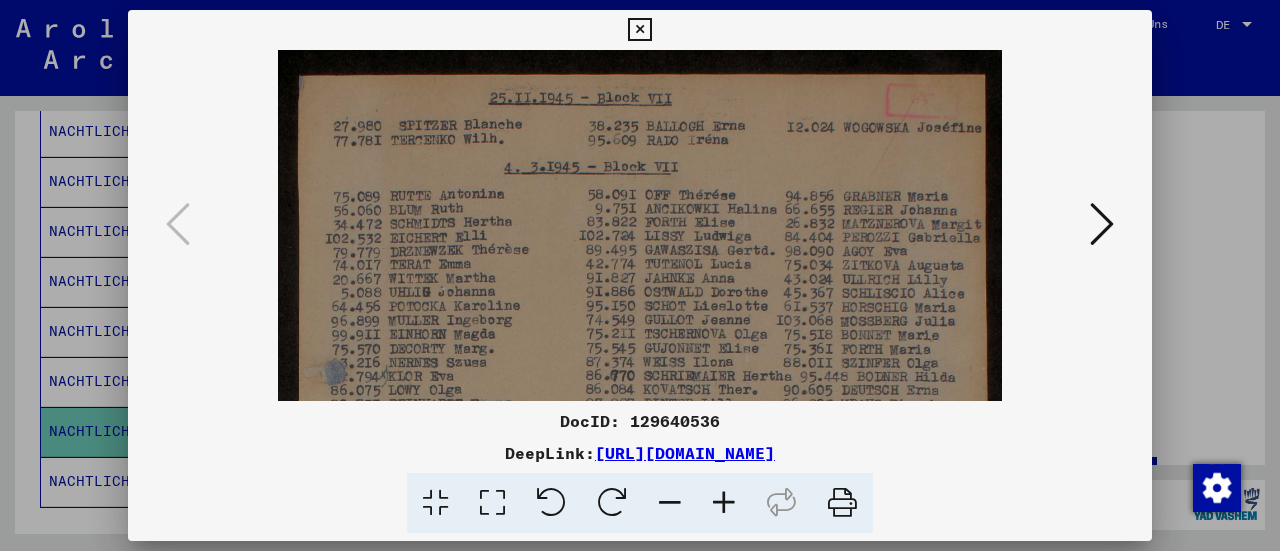 click at bounding box center [724, 503] 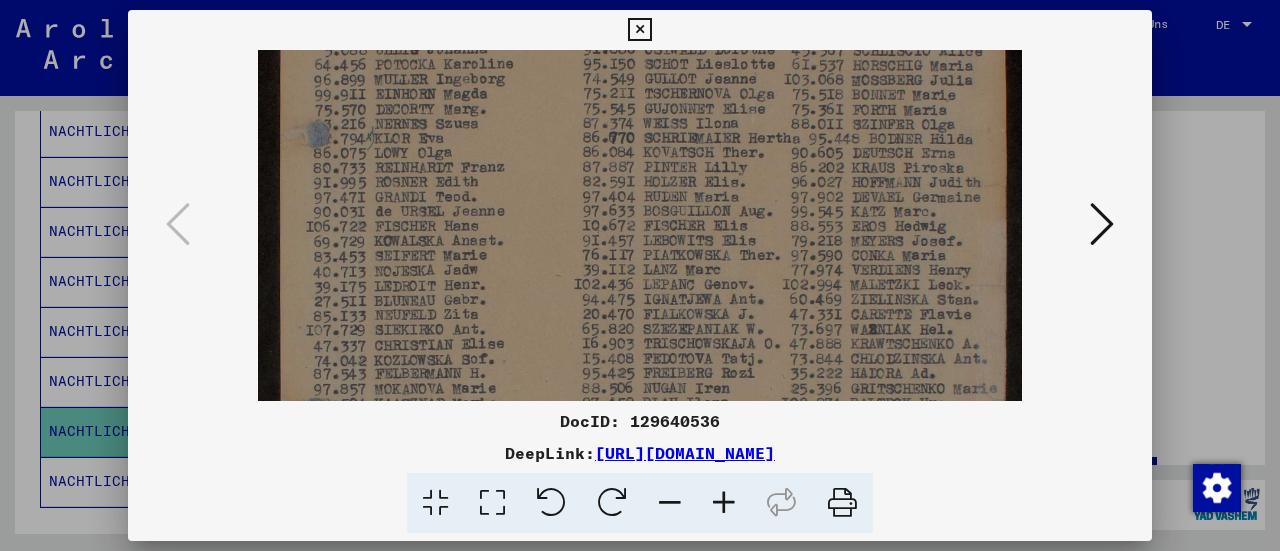 drag, startPoint x: 689, startPoint y: 270, endPoint x: 679, endPoint y: 17, distance: 253.19756 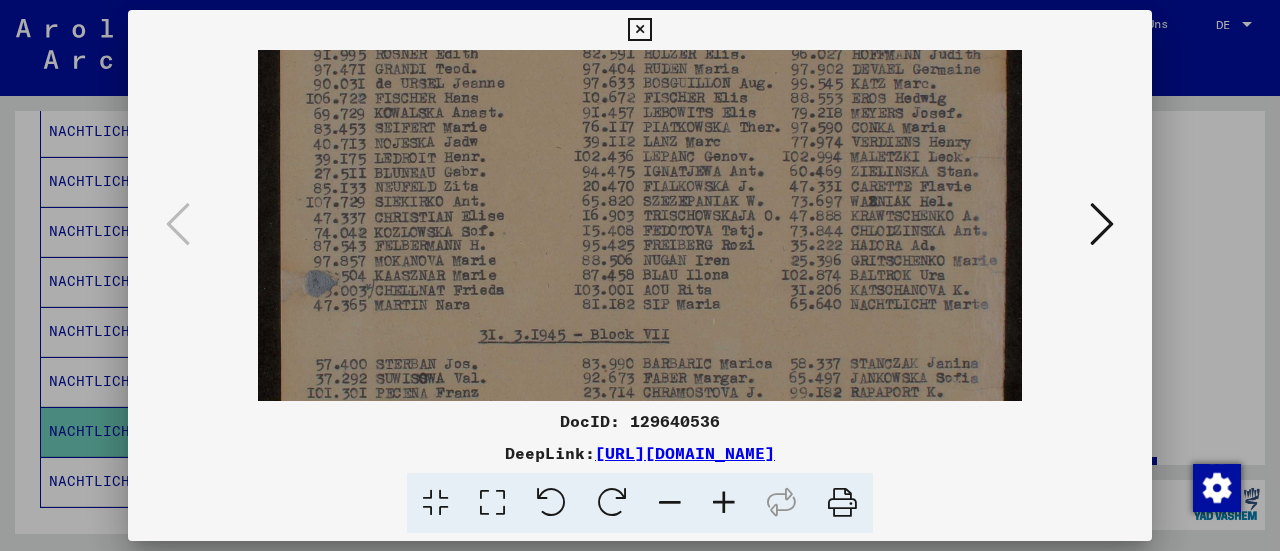 scroll, scrollTop: 386, scrollLeft: 0, axis: vertical 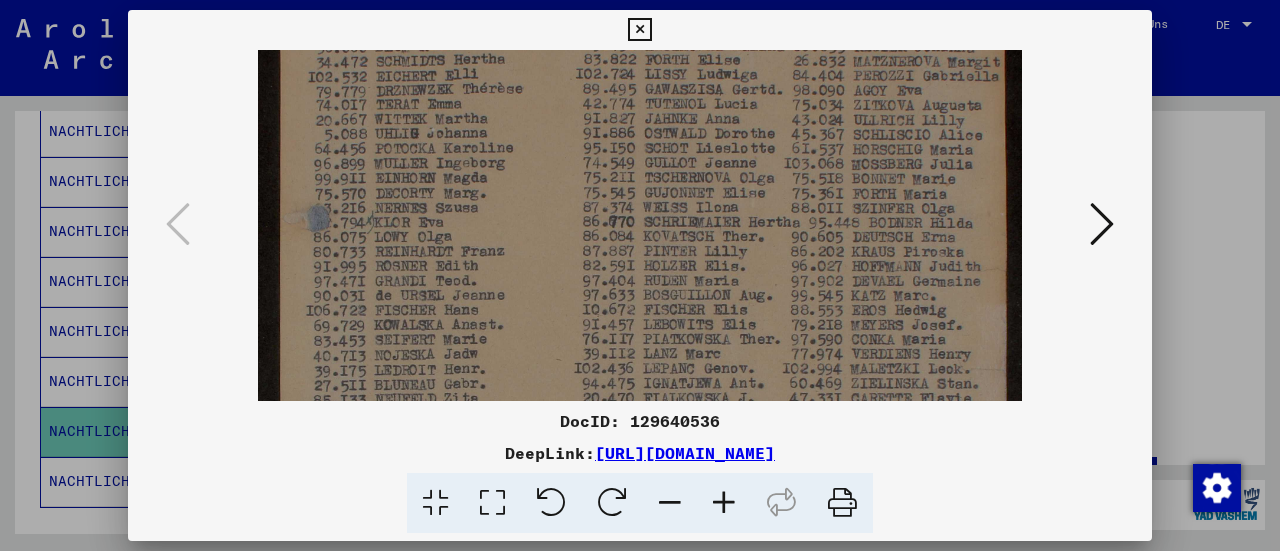 drag, startPoint x: 656, startPoint y: 280, endPoint x: 658, endPoint y: 379, distance: 99.0202 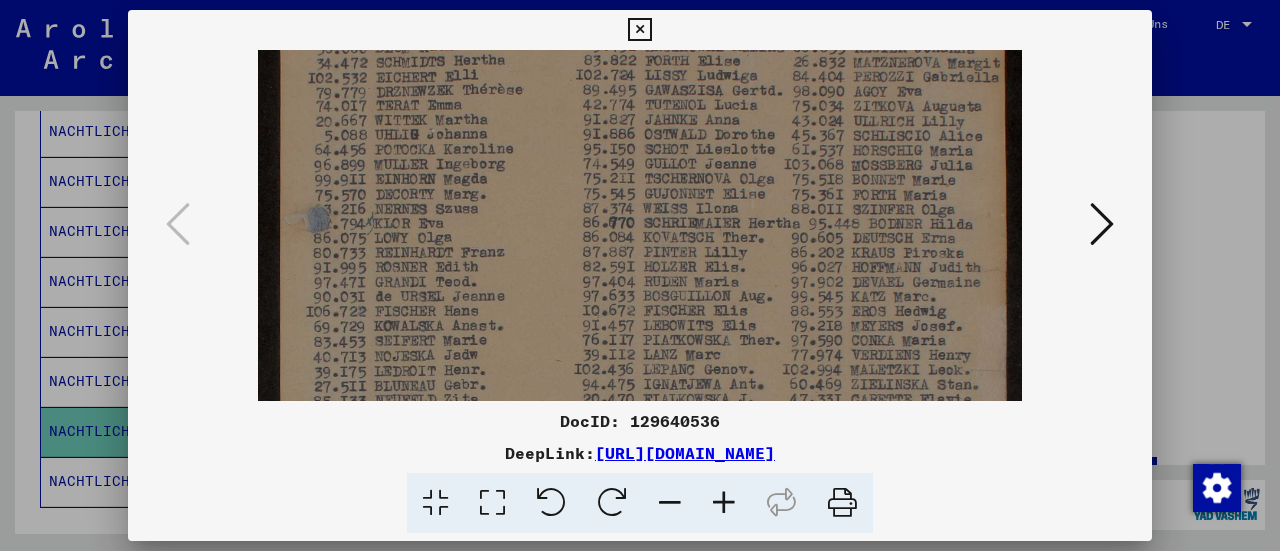 click at bounding box center (639, 354) 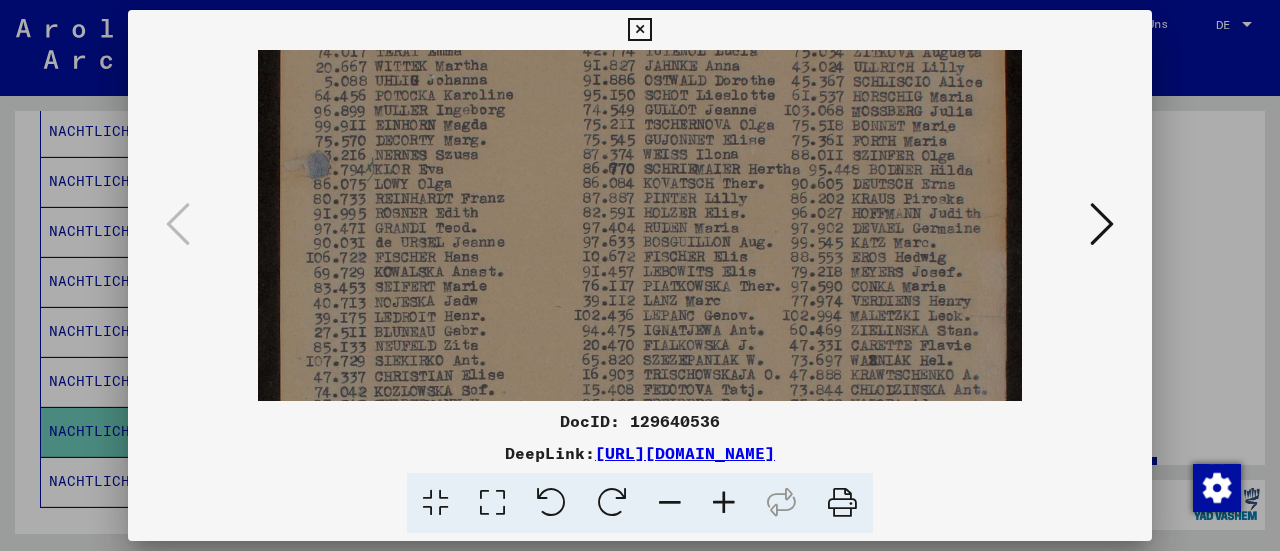 scroll, scrollTop: 226, scrollLeft: 0, axis: vertical 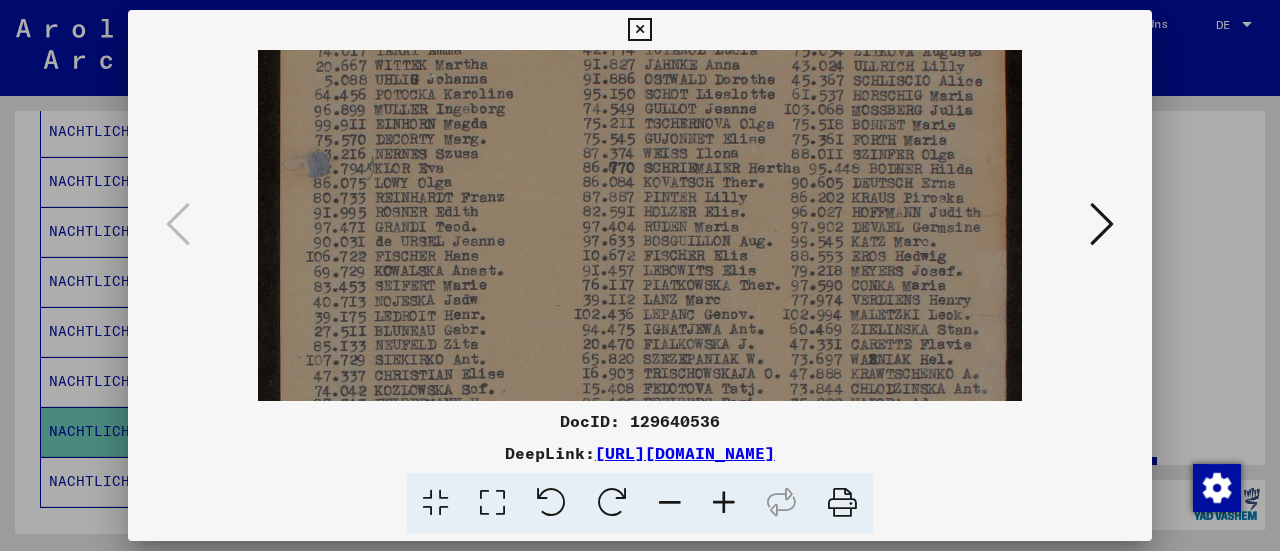 drag, startPoint x: 652, startPoint y: 175, endPoint x: 656, endPoint y: 127, distance: 48.166378 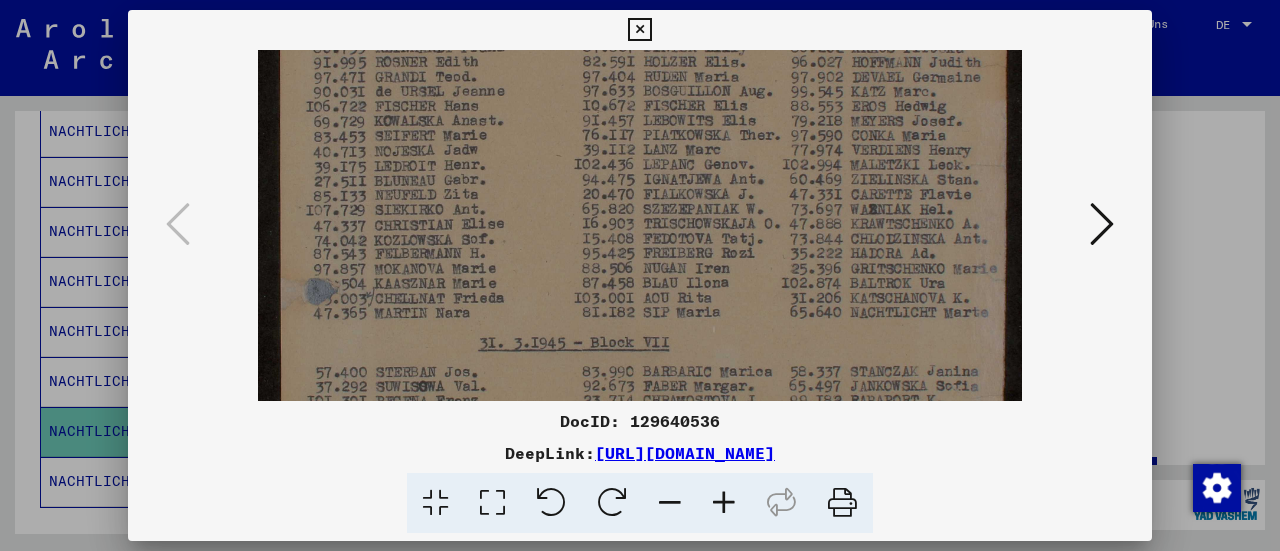scroll, scrollTop: 378, scrollLeft: 0, axis: vertical 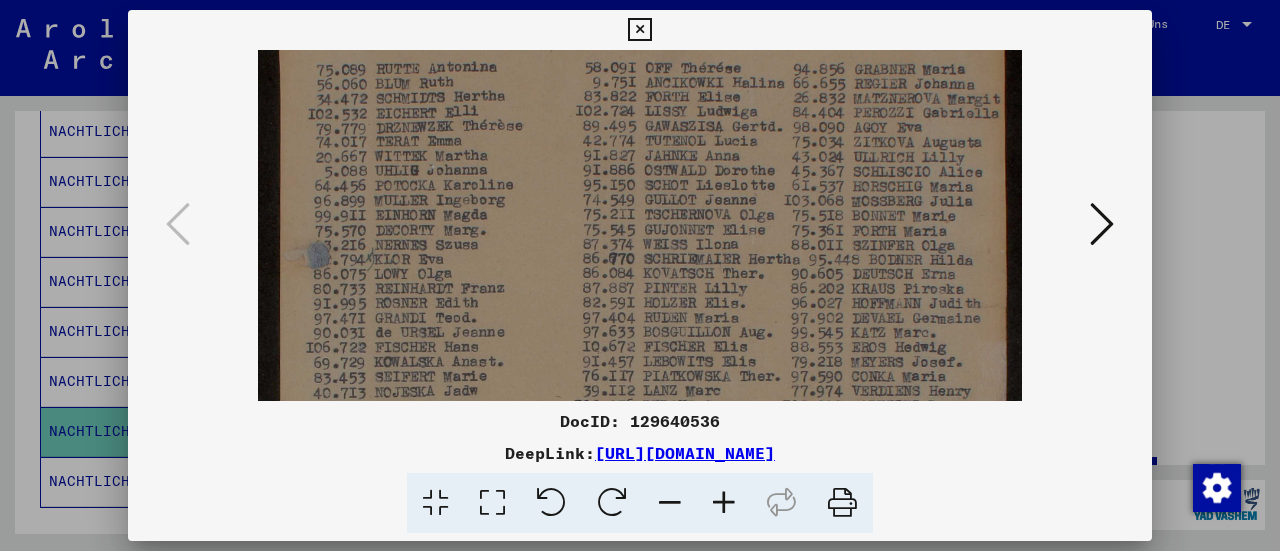 drag, startPoint x: 624, startPoint y: 255, endPoint x: 642, endPoint y: 361, distance: 107.51744 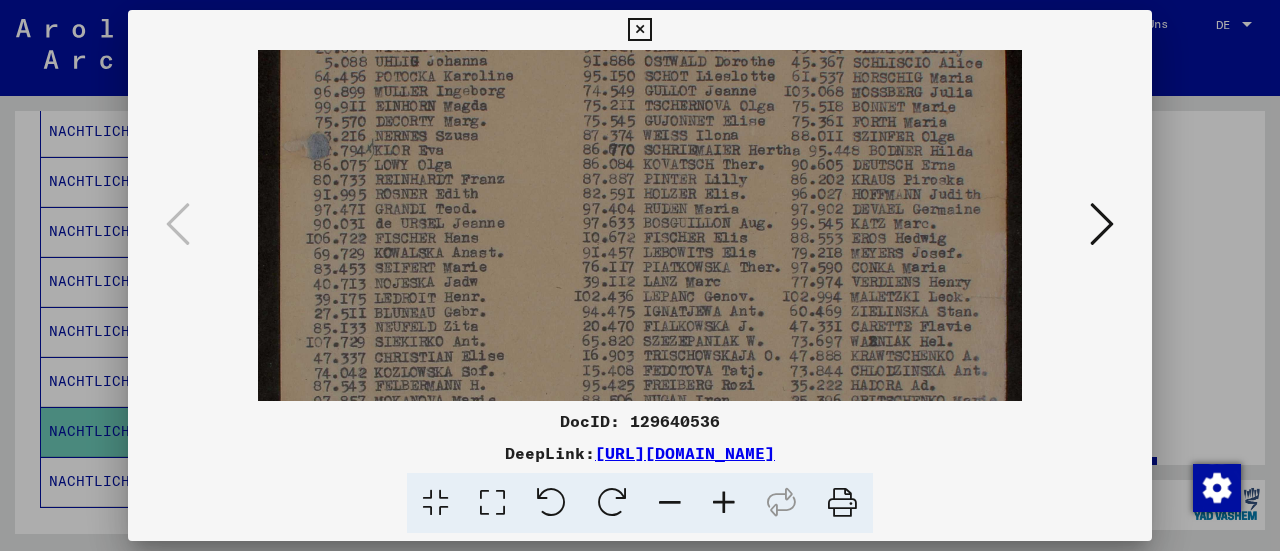 drag, startPoint x: 639, startPoint y: 207, endPoint x: 616, endPoint y: 105, distance: 104.56099 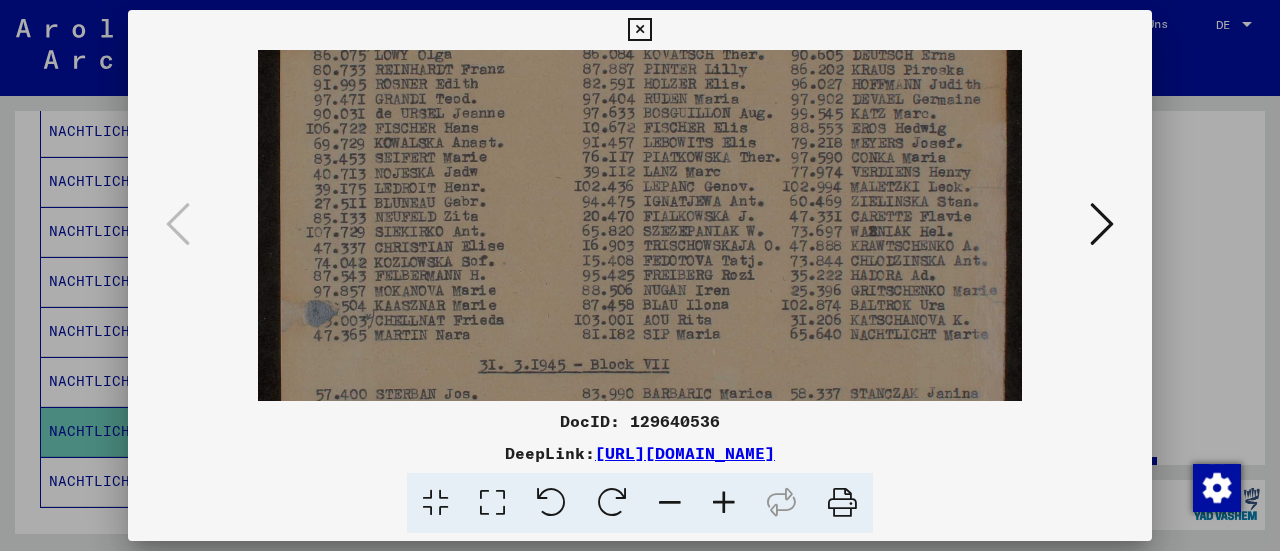 scroll, scrollTop: 356, scrollLeft: 0, axis: vertical 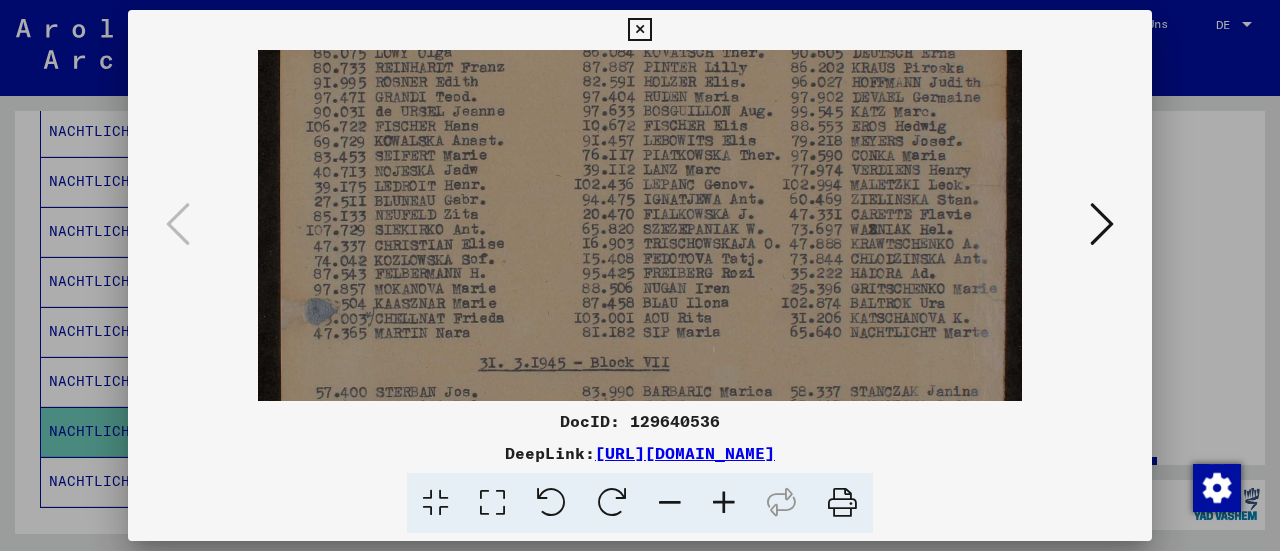 drag, startPoint x: 616, startPoint y: 255, endPoint x: 622, endPoint y: 146, distance: 109.165016 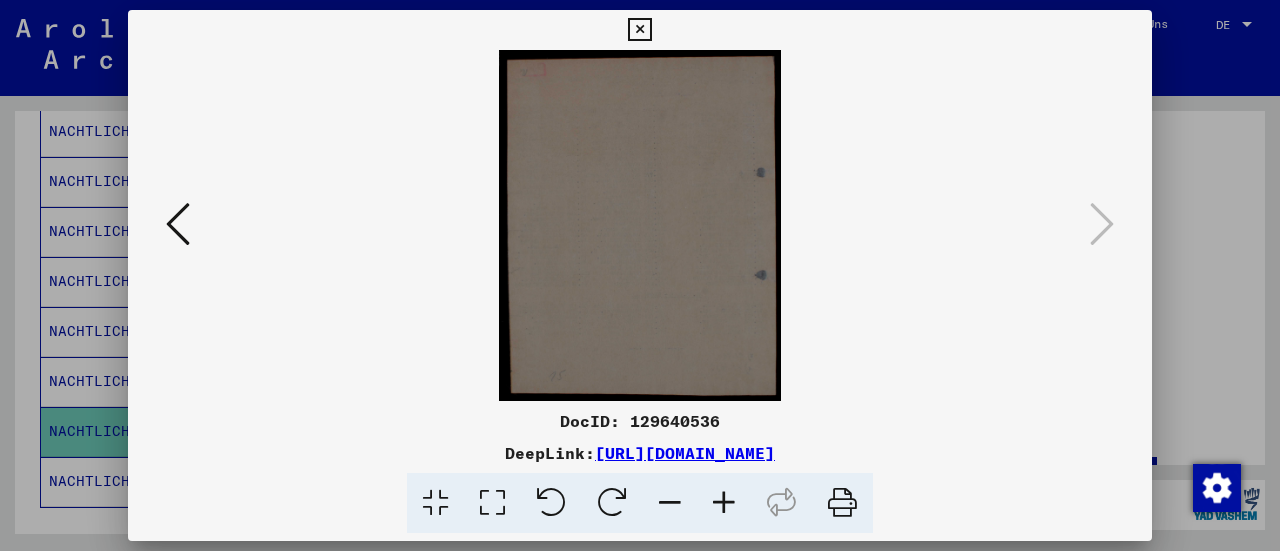 scroll, scrollTop: 0, scrollLeft: 0, axis: both 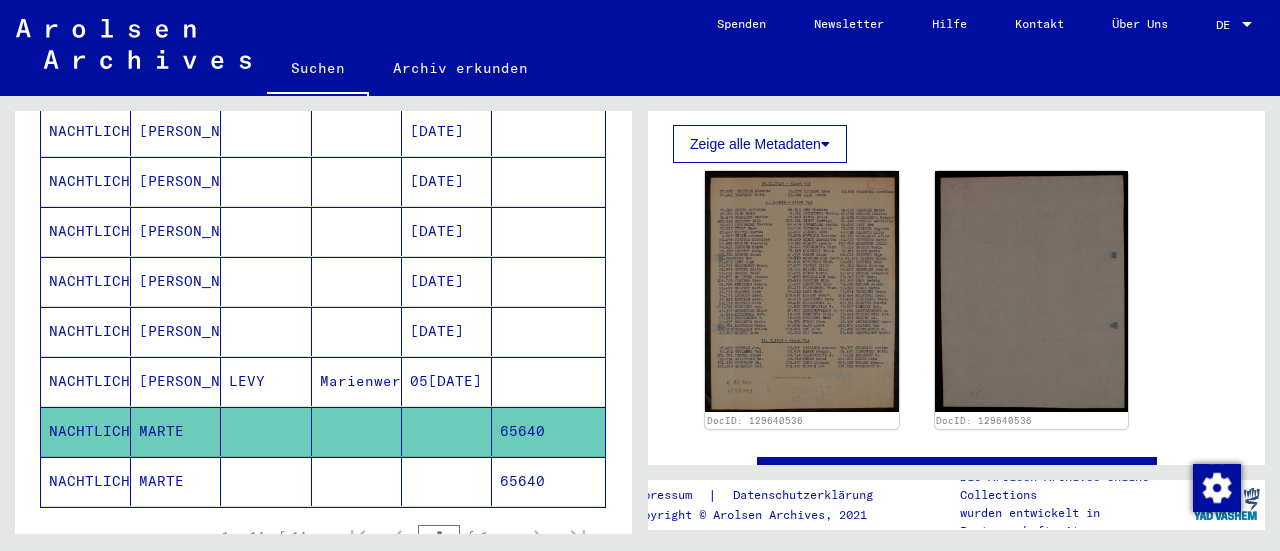click on "**********" 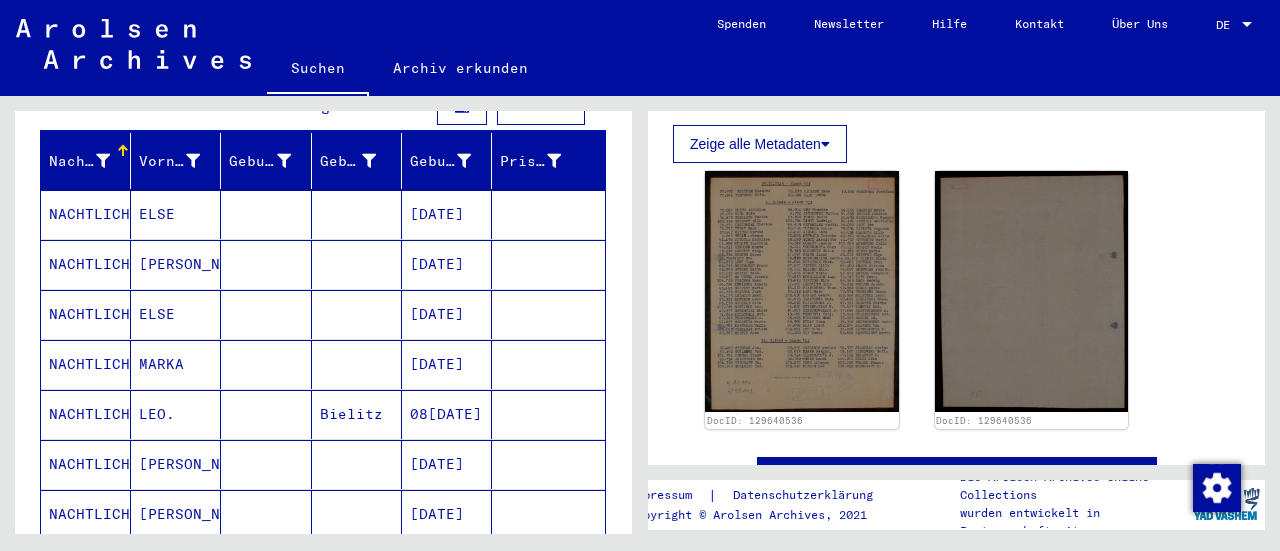 scroll, scrollTop: 0, scrollLeft: 0, axis: both 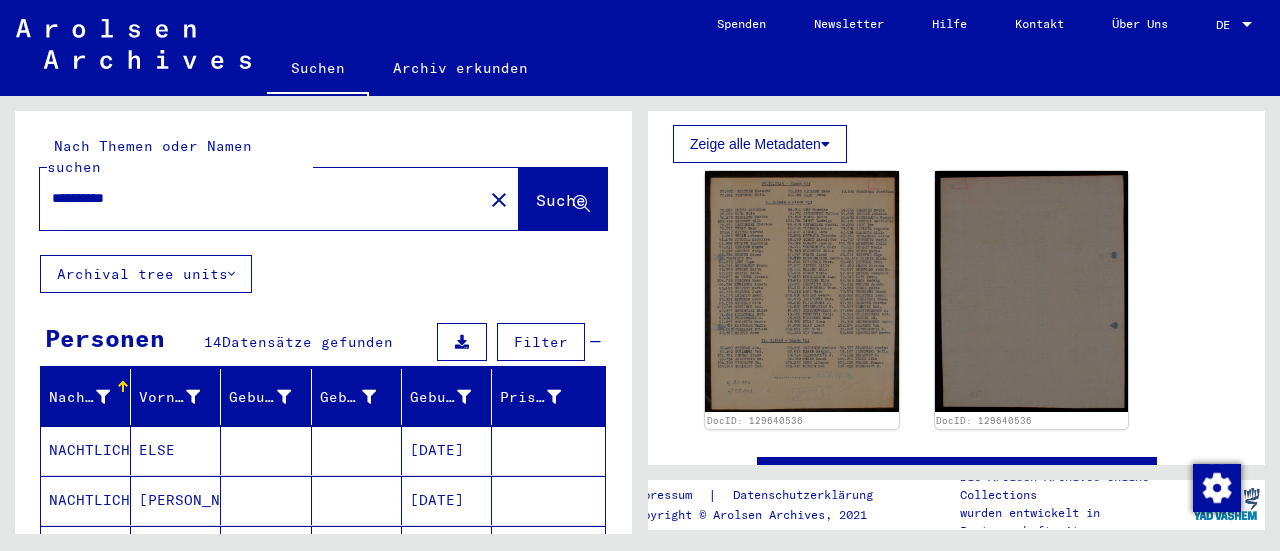 click on "**********" at bounding box center (261, 198) 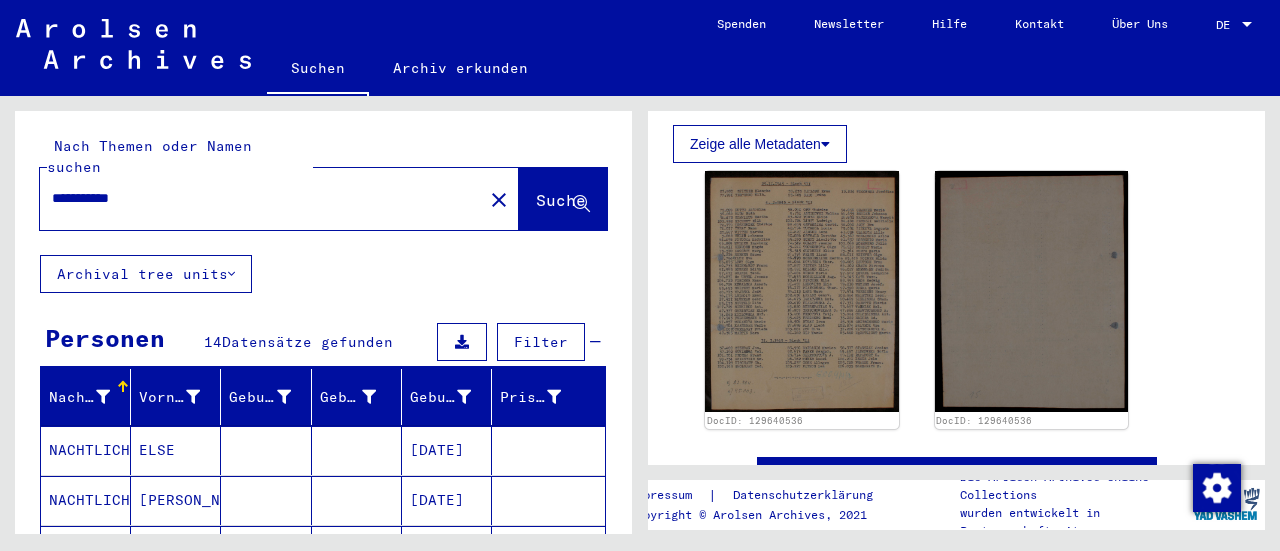 click on "Archival tree units" 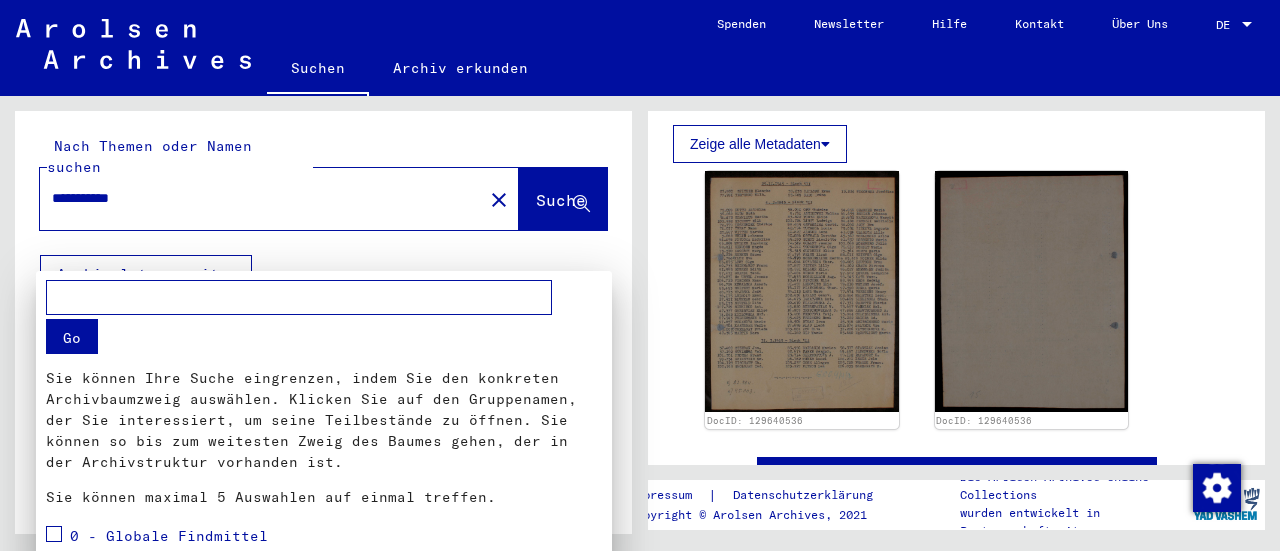 click at bounding box center (640, 275) 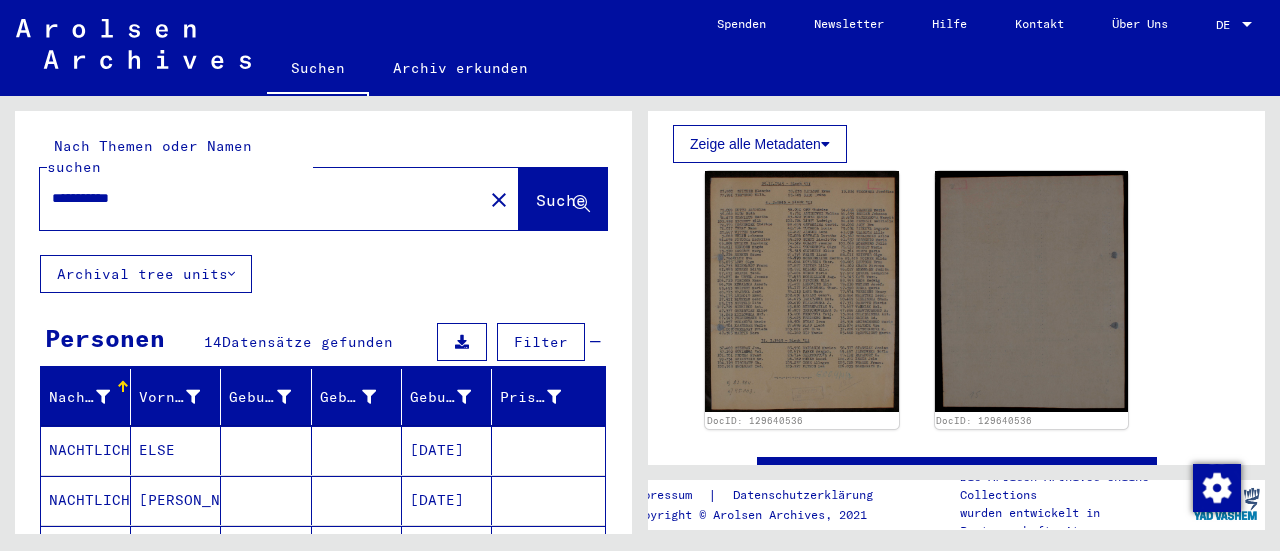 click on "**********" at bounding box center [261, 198] 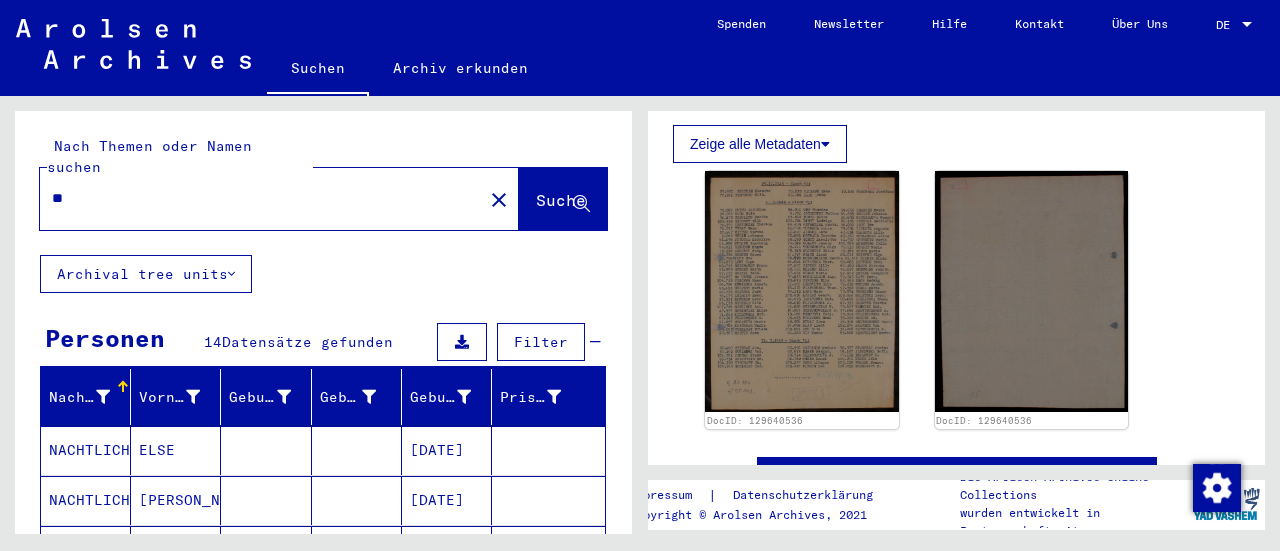 type on "*" 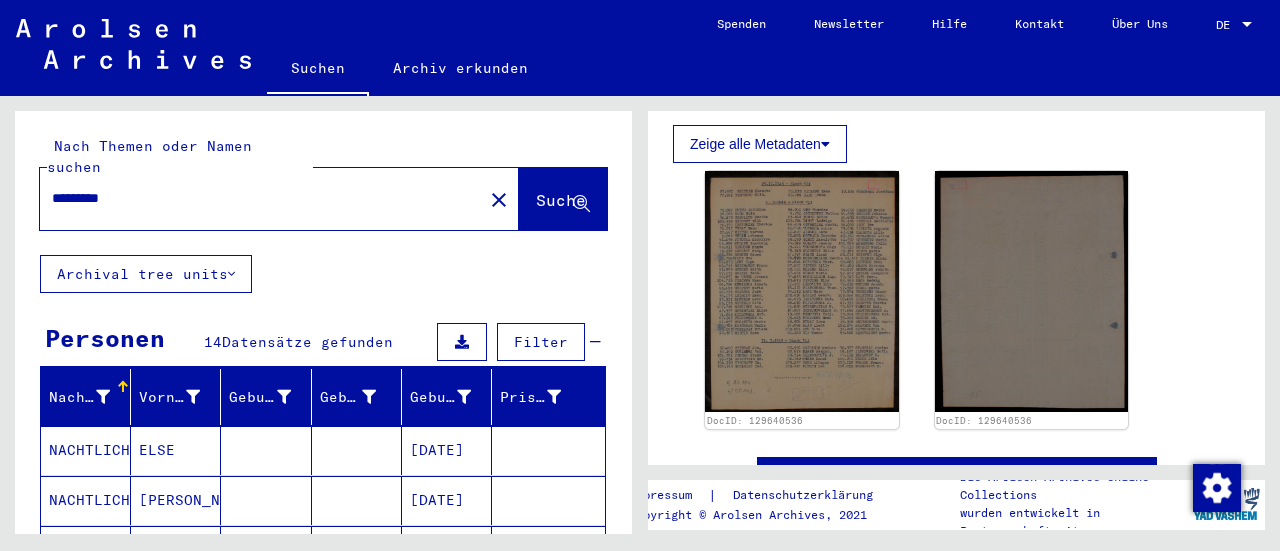 type on "*********" 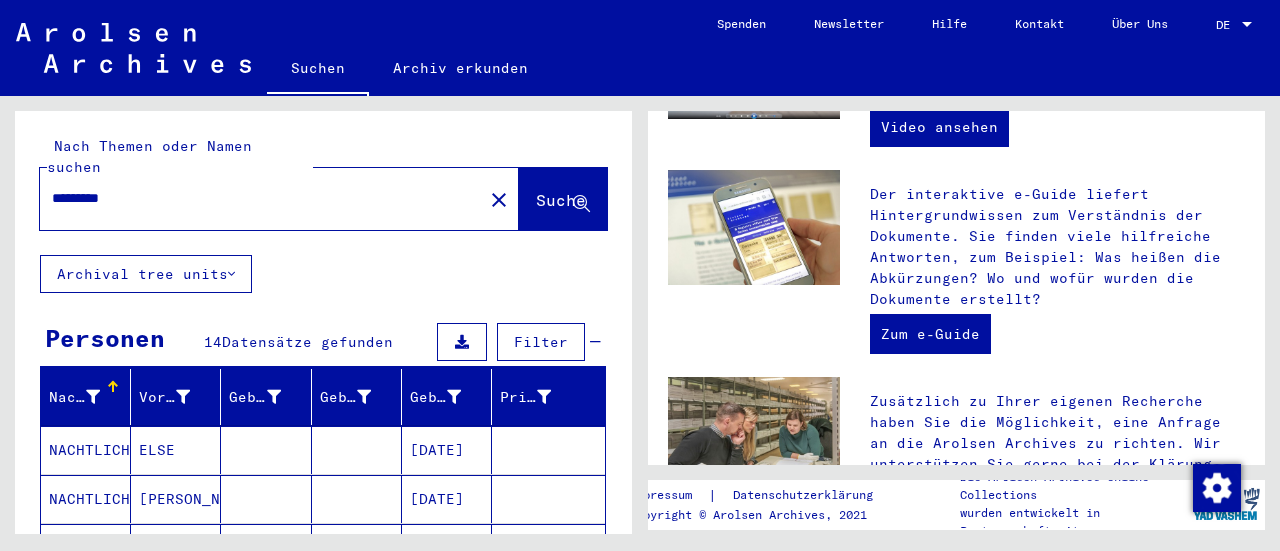scroll, scrollTop: 0, scrollLeft: 0, axis: both 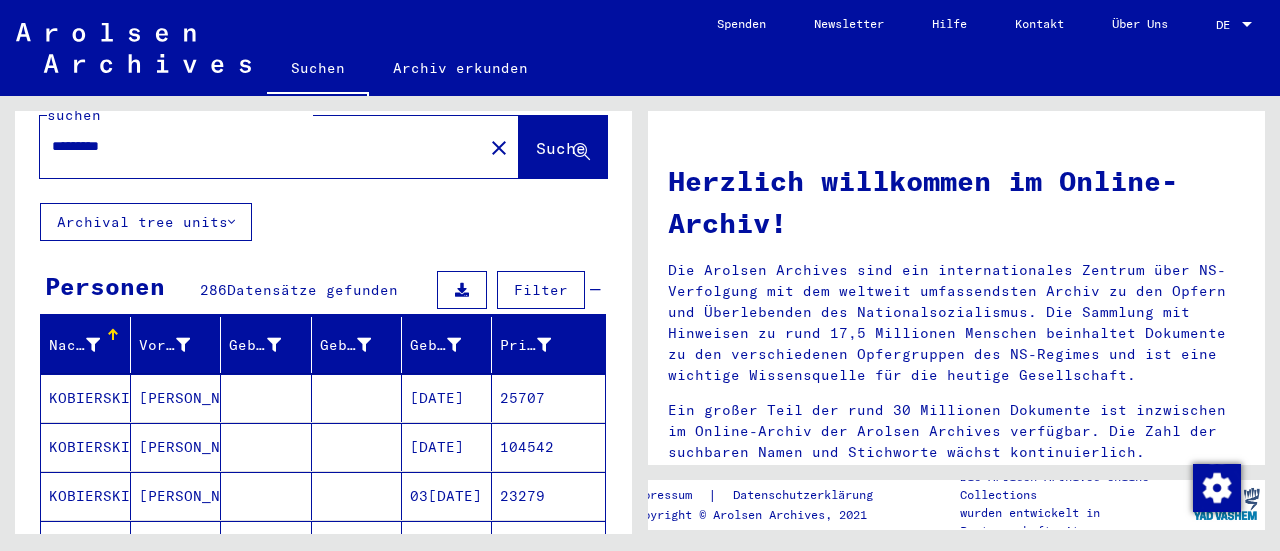 click on "Datensätze gefunden" at bounding box center (312, 290) 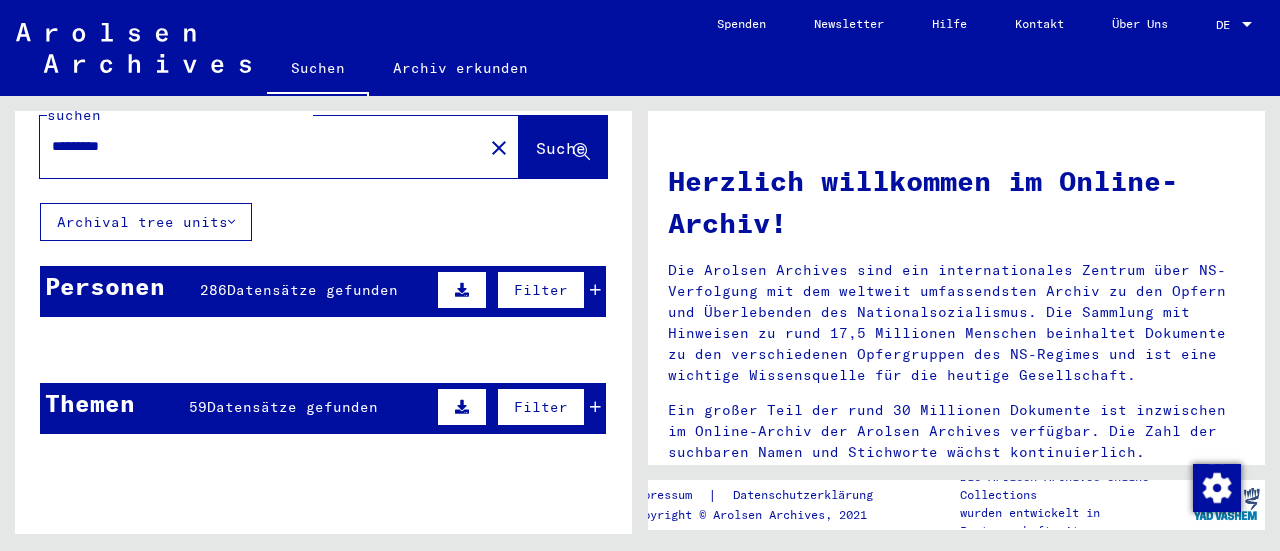 click on "Datensätze gefunden" at bounding box center [312, 290] 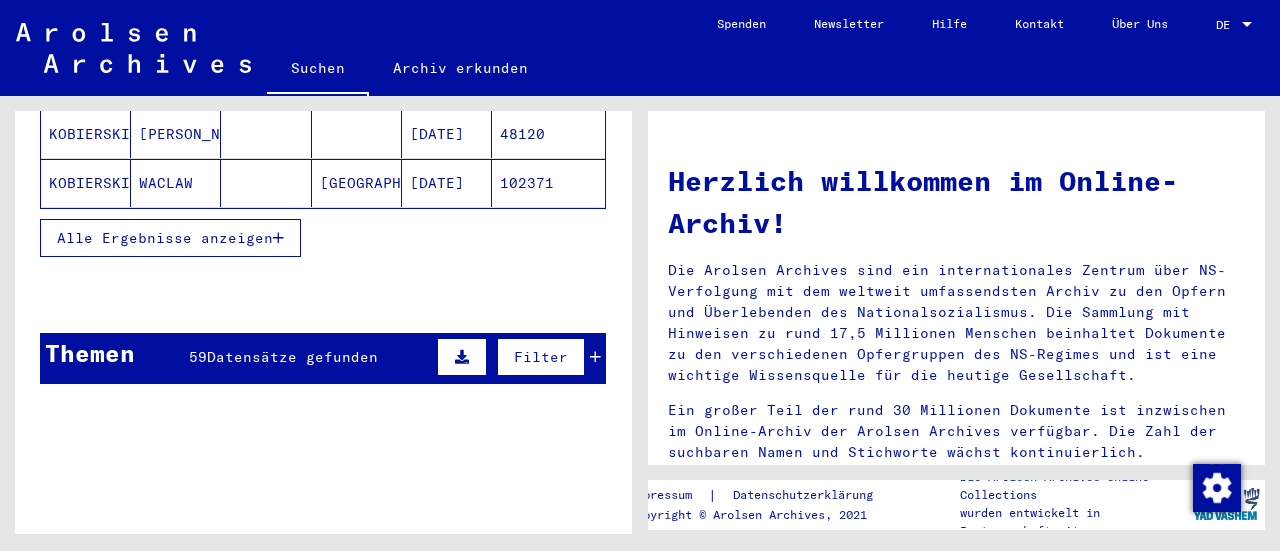 scroll, scrollTop: 470, scrollLeft: 0, axis: vertical 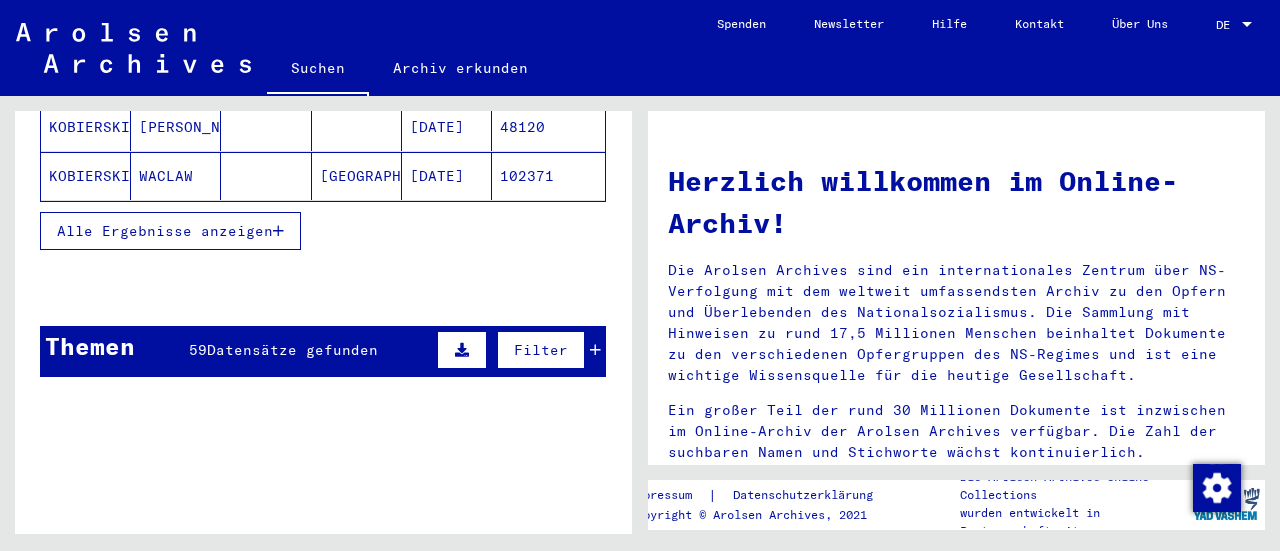 click on "Alle Ergebnisse anzeigen" at bounding box center [165, 231] 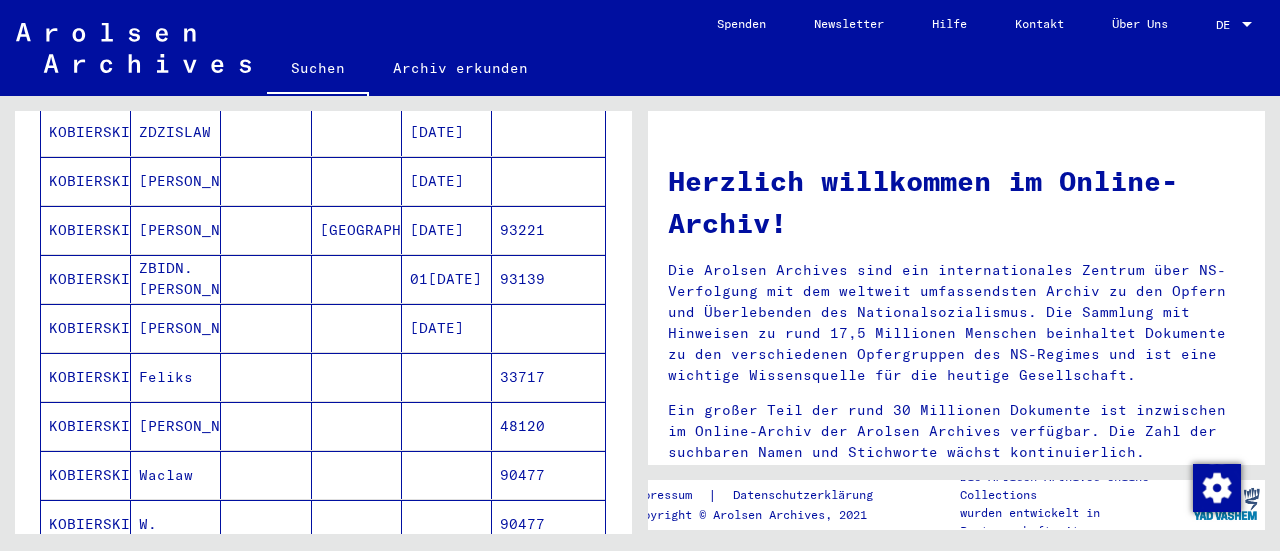 scroll, scrollTop: 654, scrollLeft: 0, axis: vertical 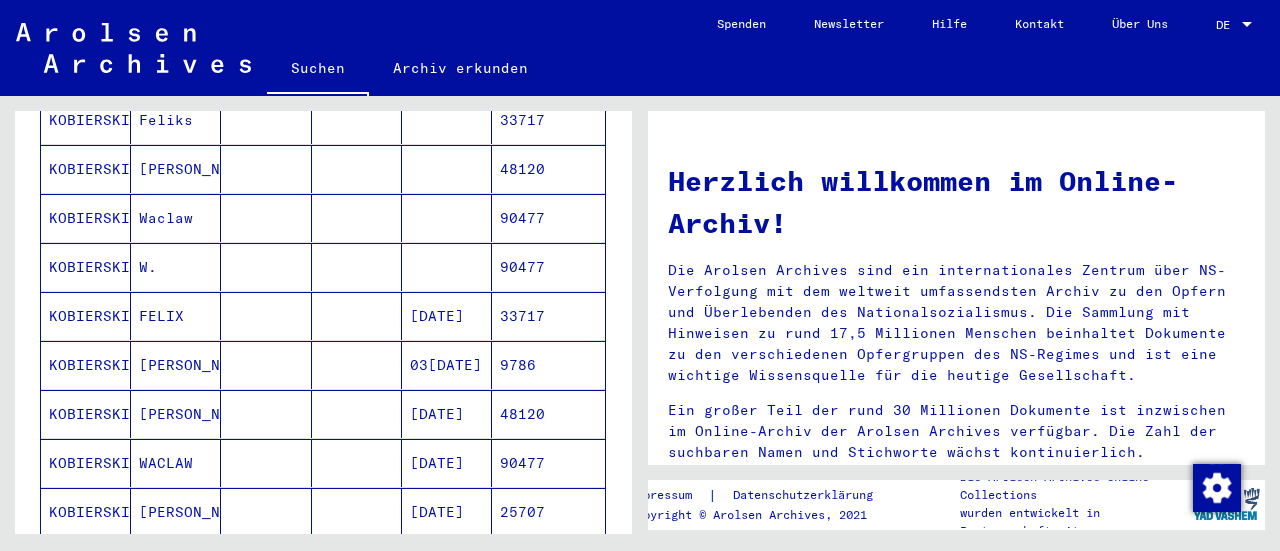 click on "Nach Themen oder Namen suchen ********* close  Suche     Archival tree units  Personen 286  Datensätze gefunden  Filter   Nachname   Vorname   Geburtsname   Geburt‏   Geburtsdatum   Prisoner #   [PERSON_NAME]         [DATE]   25707   [PERSON_NAME]         [DATE]   104542   [PERSON_NAME]         [DATE]   23279   [PERSON_NAME]         [DATE]   48120   [PERSON_NAME]      [GEOGRAPHIC_DATA]   [DATE]   102371   [PERSON_NAME]         [DATE]      [PERSON_NAME]         [DATE]      [PERSON_NAME]         [DATE]      [PERSON_NAME]      Warschau   [DATE]   93221   KOBIERSKI   ZBIDN. [PERSON_NAME]         [DATE]   93139   [PERSON_NAME]         [DATE]      [PERSON_NAME]            33717   [PERSON_NAME]            48120   [PERSON_NAME]            90477   [PERSON_NAME]   [PERSON_NAME]            90477   [PERSON_NAME]         [DATE]   33717   [PERSON_NAME]         [DATE]   9786   [PERSON_NAME]         [DATE]" 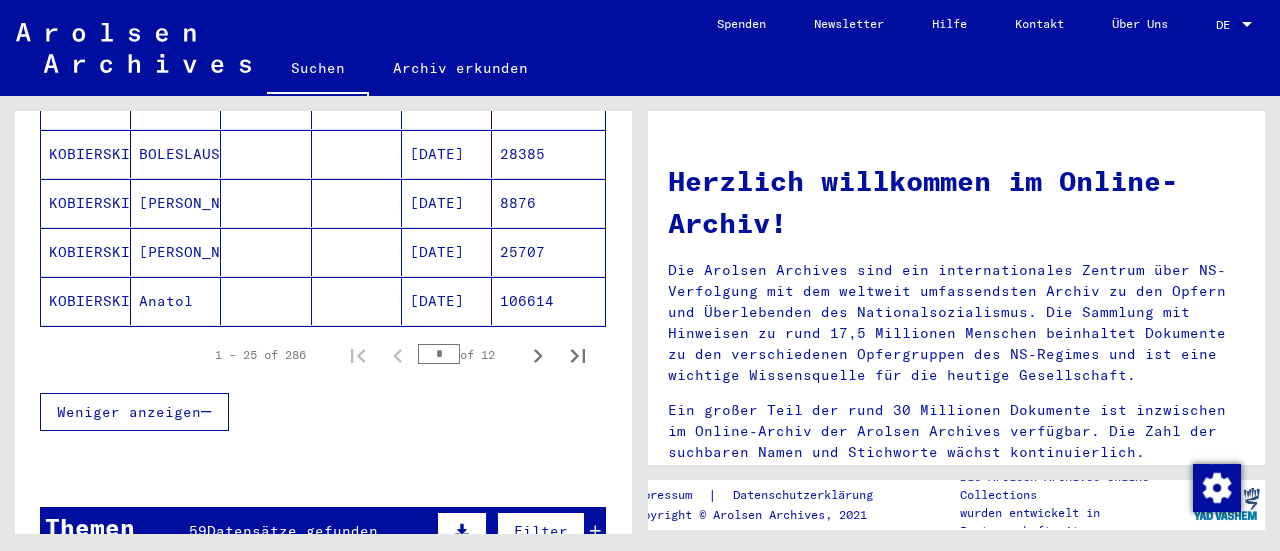 scroll, scrollTop: 1322, scrollLeft: 0, axis: vertical 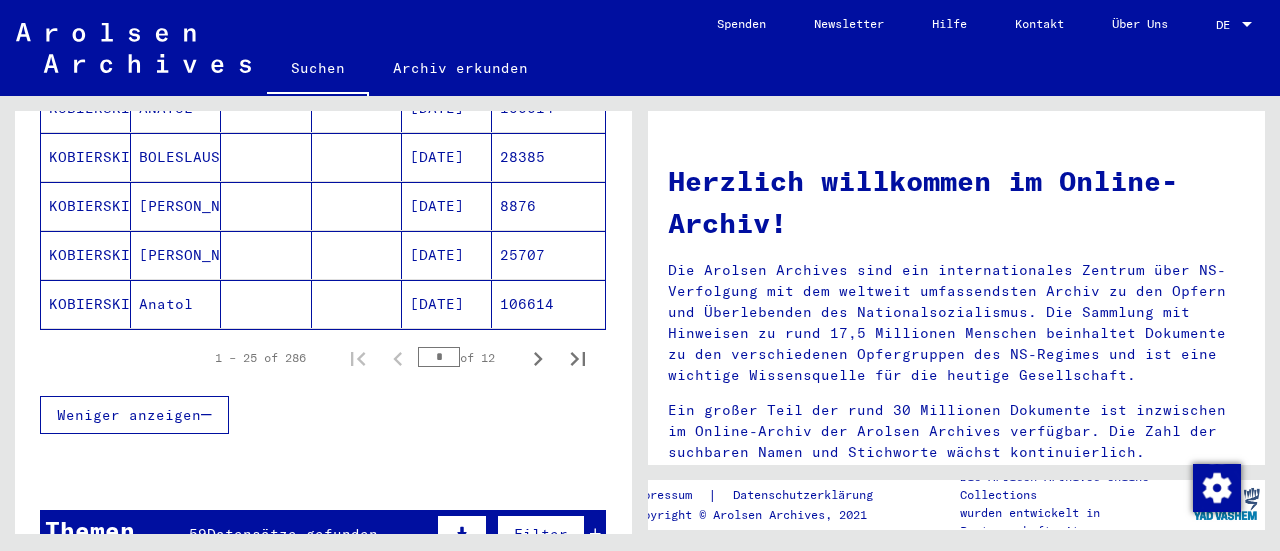 click on "Weniger anzeigen" at bounding box center [129, 415] 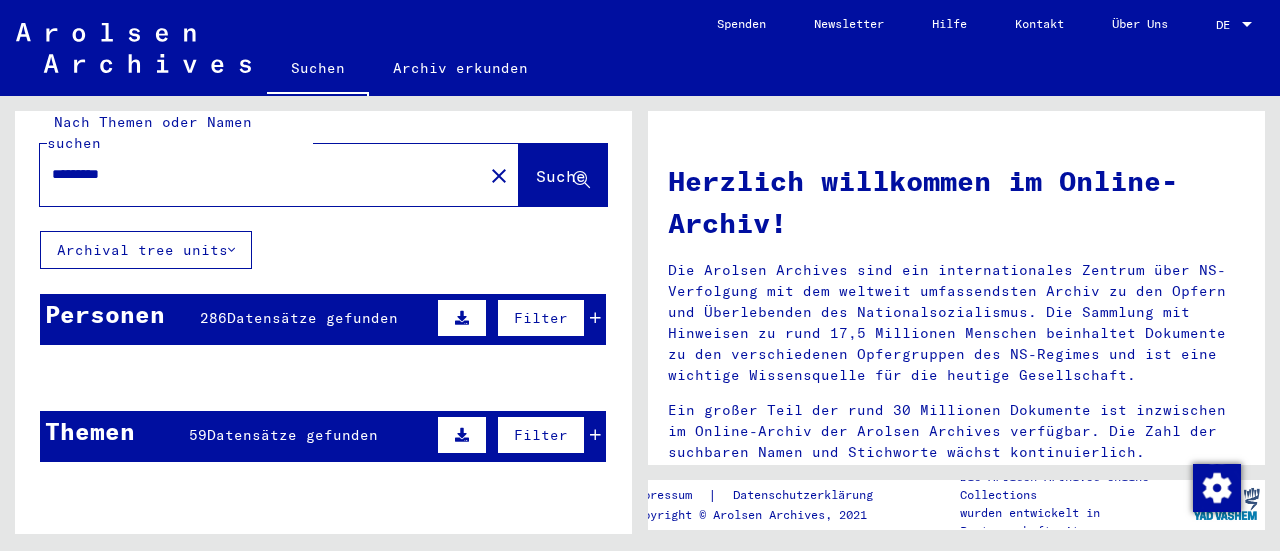 scroll, scrollTop: 0, scrollLeft: 0, axis: both 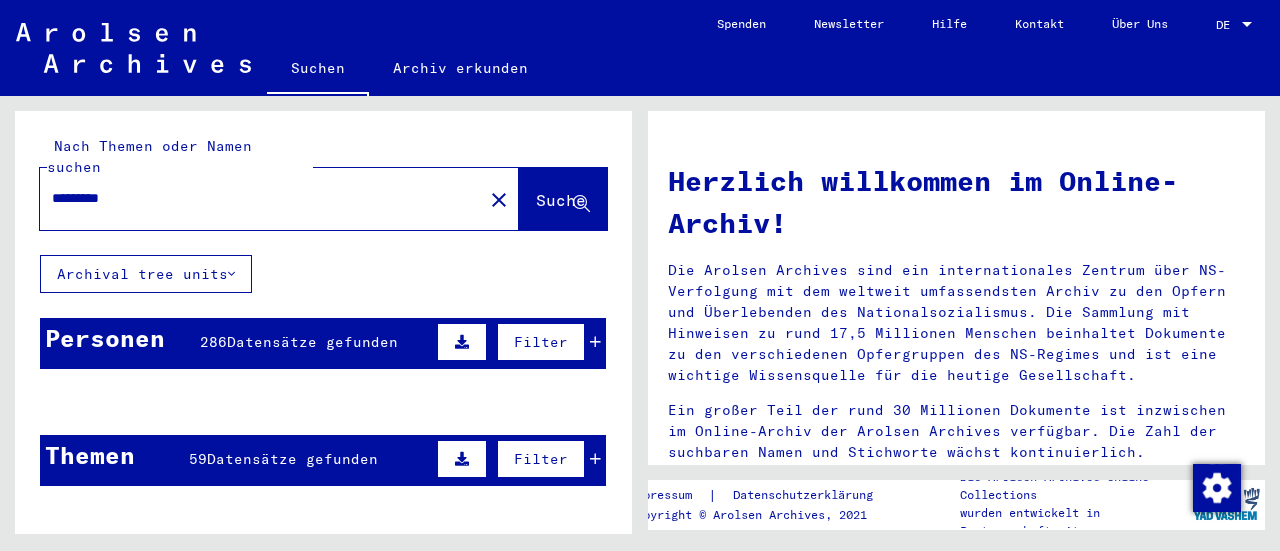 click on "*********" at bounding box center [255, 198] 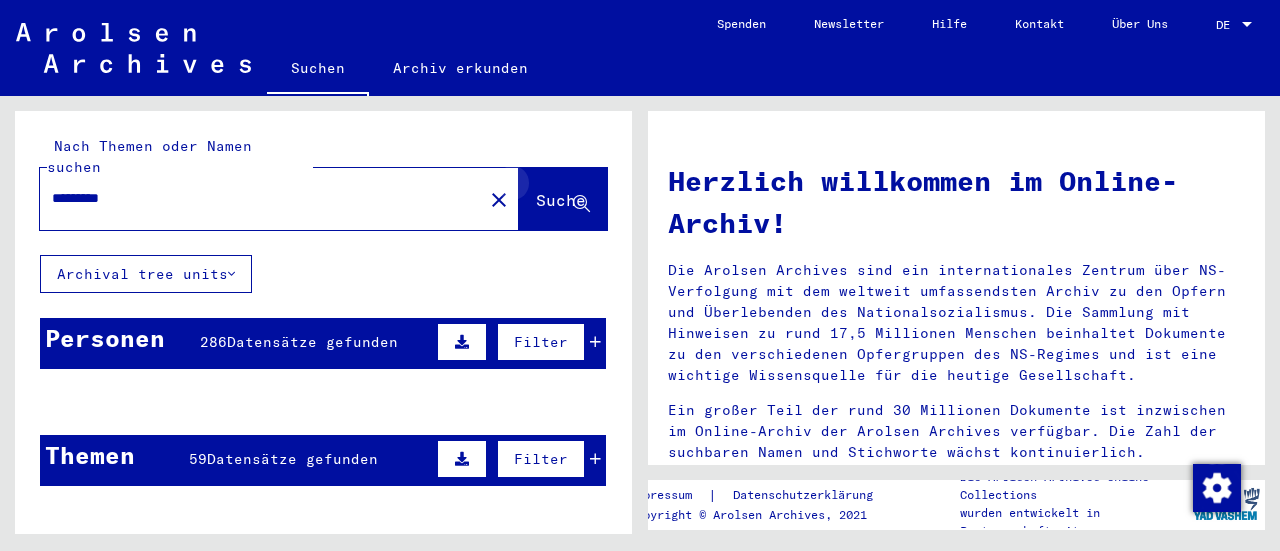 click 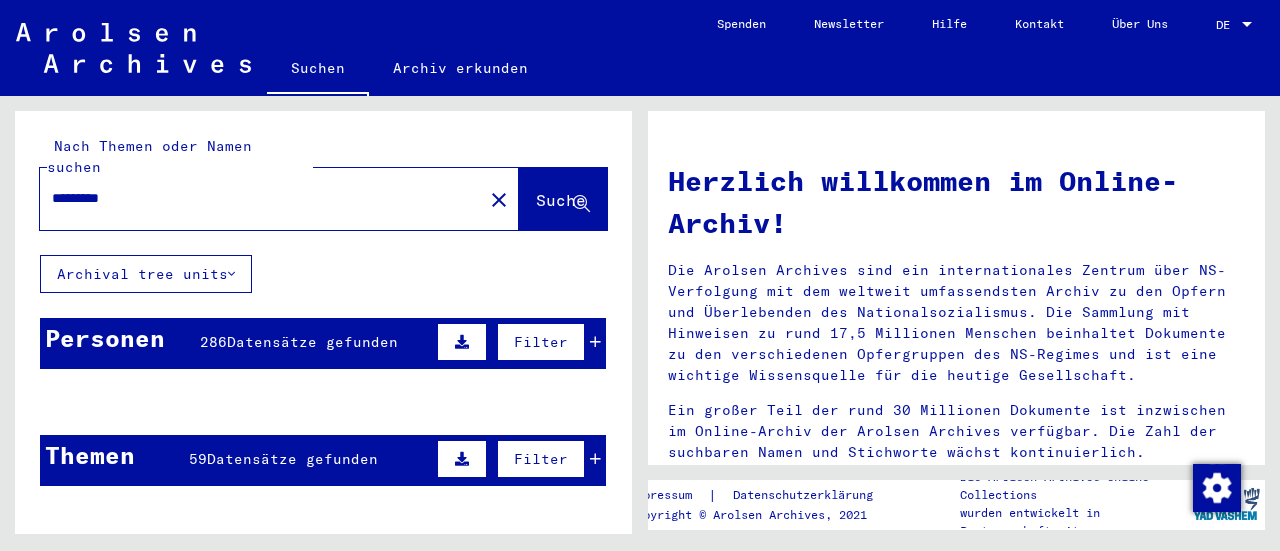 click on "*********" at bounding box center (255, 198) 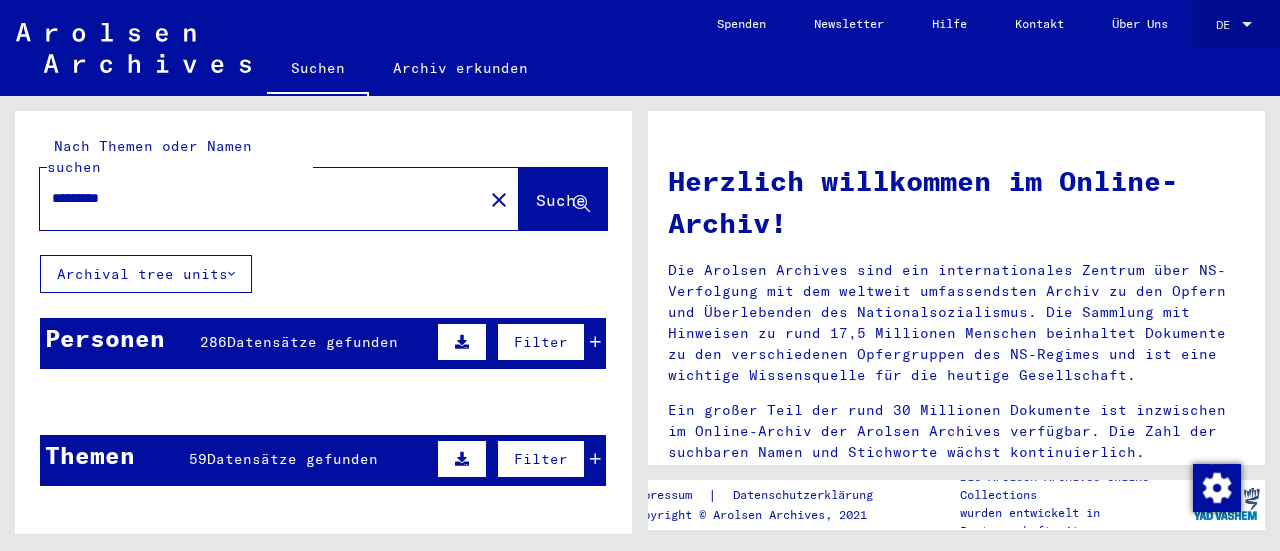 click at bounding box center [1247, 24] 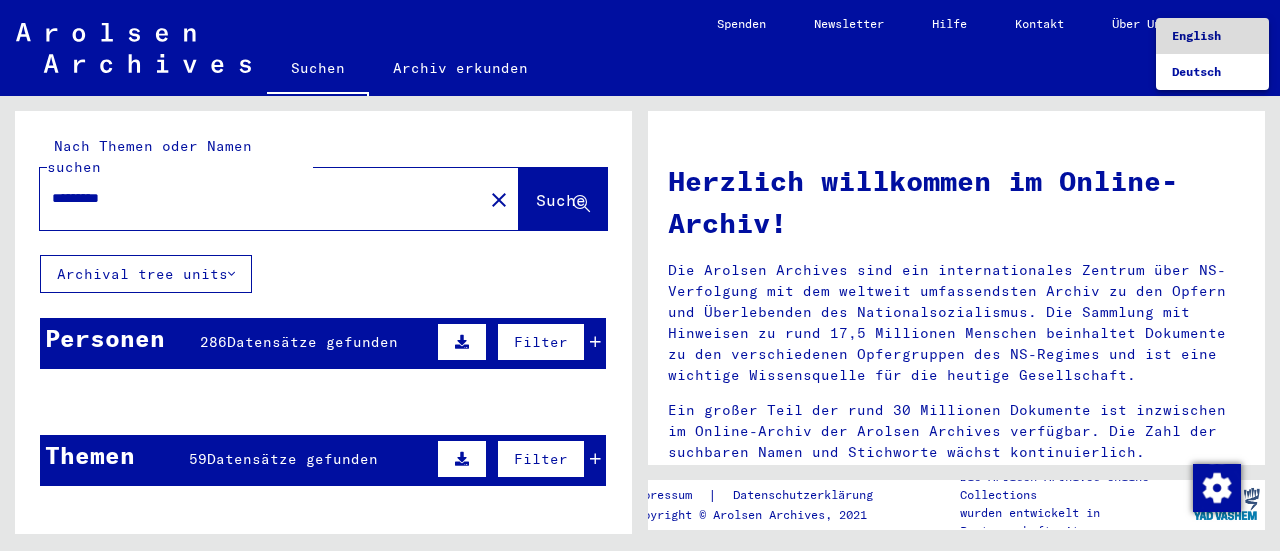 click on "English" at bounding box center [1196, 35] 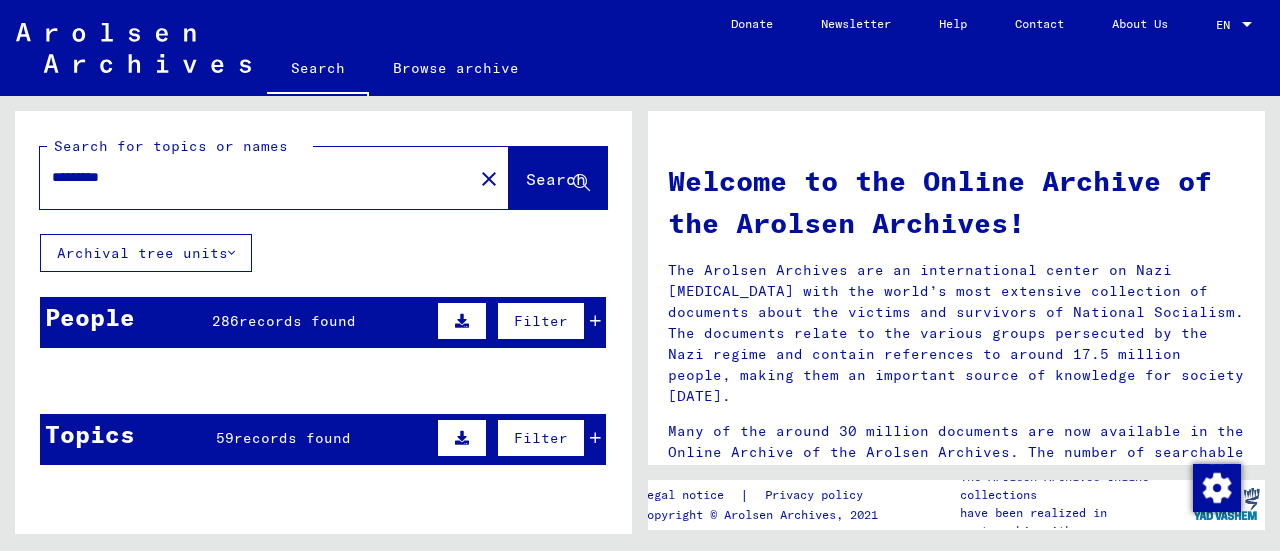 click at bounding box center (595, 321) 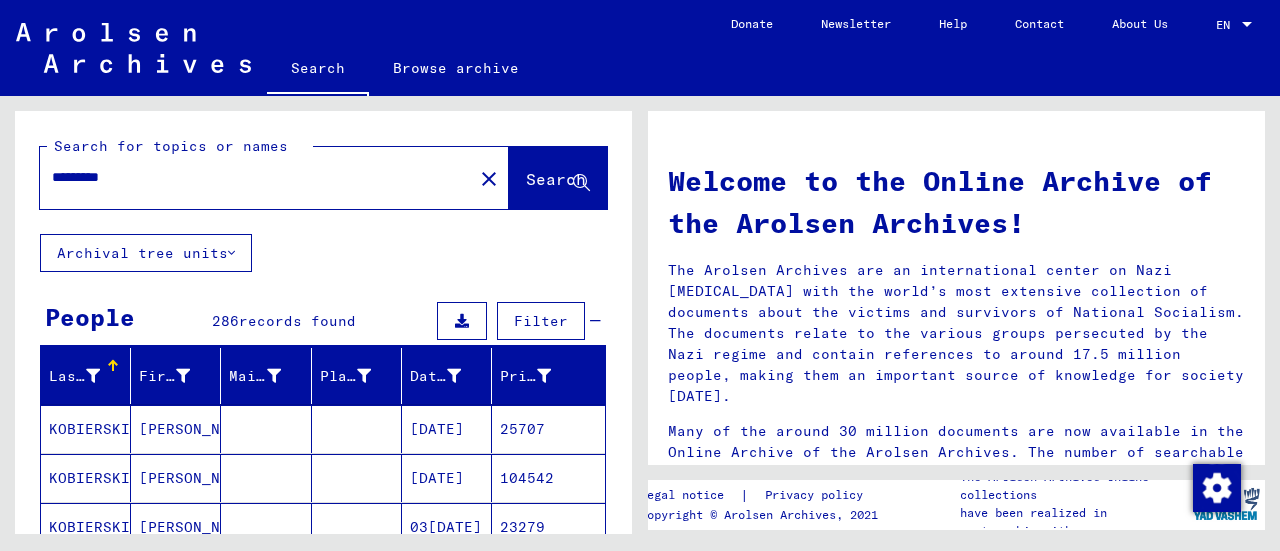click on "Search for topics or names ********* close  Search     Archival tree units  People 286  records found  Filter   Last Name   First Name   Maiden Name   Place of Birth   Date of Birth   Prisoner #   [PERSON_NAME]         [DATE]   25707   [PERSON_NAME]         [DATE]   104542   [PERSON_NAME]         [DATE]   23279   [PERSON_NAME]         [DATE]   48120   [PERSON_NAME]      [GEOGRAPHIC_DATA]   [DATE]   102371  Show all search results  Signature Last Name First Name Maiden Name Place of Birth Date of Birth Prisoner # Father (adoptive father) Mother (adoptive mother) Religion Nationality Occupaton Place of incarceration Date of decease Last residence Last residence (Country) Last residence (District) Last residence (Province) Last residence (Town) Last residence (Part of town) Last residence (Street) Last residence (House number) [TECHNICAL_ID] - Prisoners' personnel sheets - Women and Men [PERSON_NAME] [DATE] 25707 [TECHNICAL_ID] - Files with names from KNEZEVIC [PERSON_NAME] 104542" 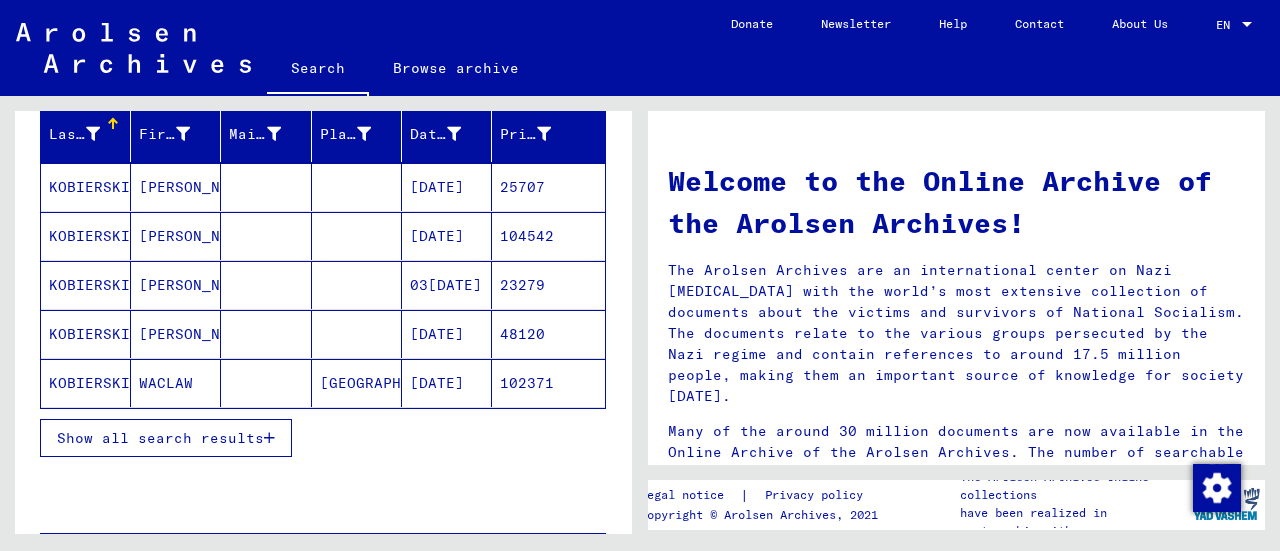 scroll, scrollTop: 250, scrollLeft: 0, axis: vertical 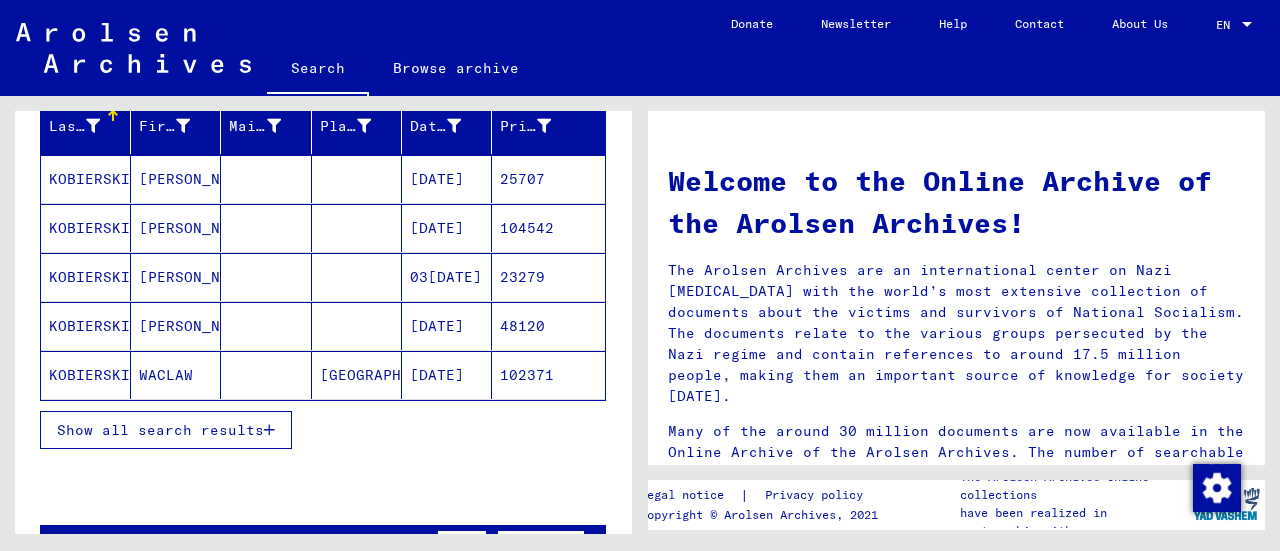 click on "Show all search results" at bounding box center [160, 430] 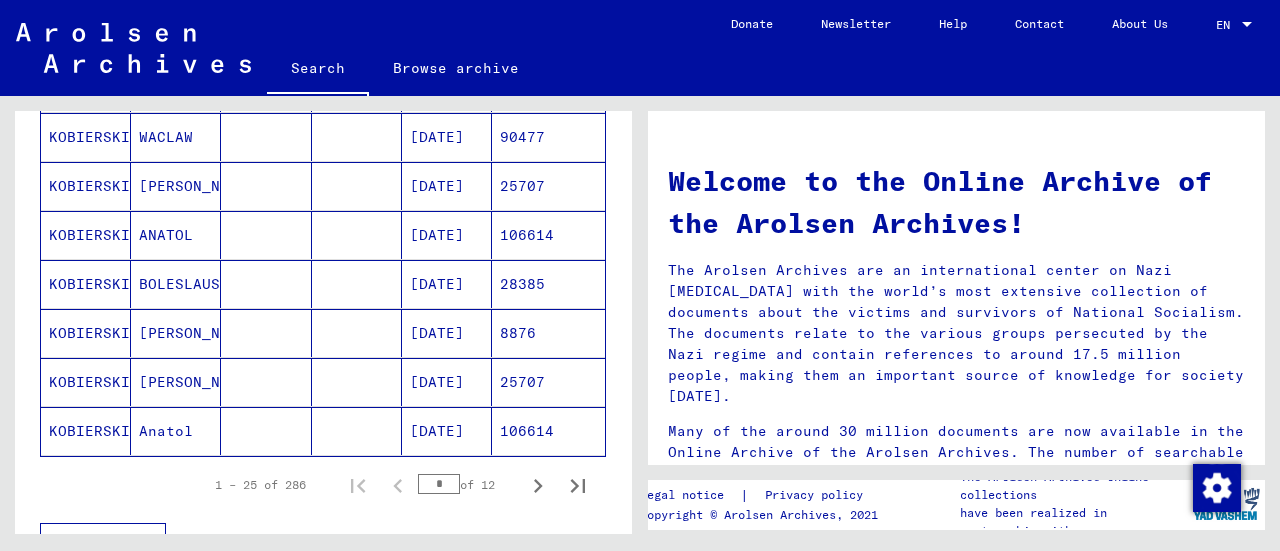 scroll, scrollTop: 1185, scrollLeft: 0, axis: vertical 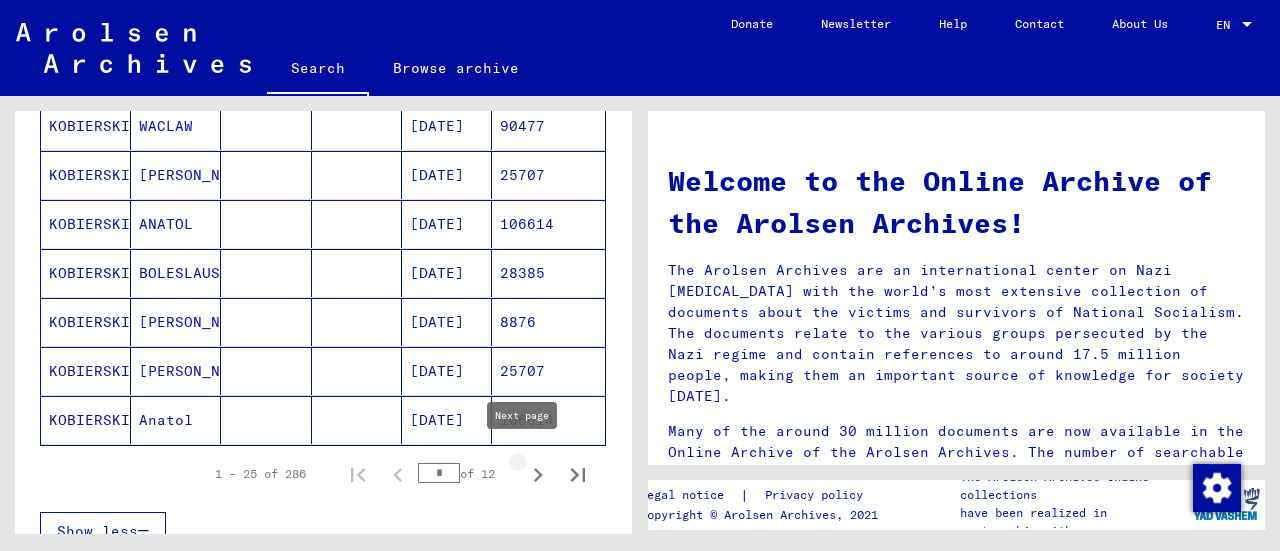 click 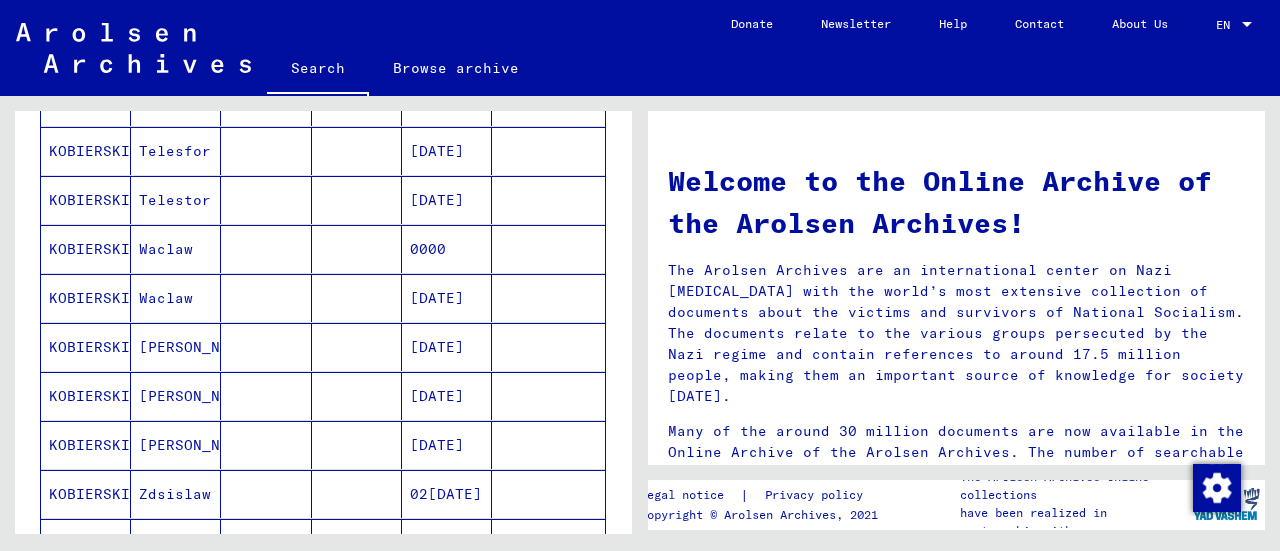 scroll, scrollTop: 990, scrollLeft: 0, axis: vertical 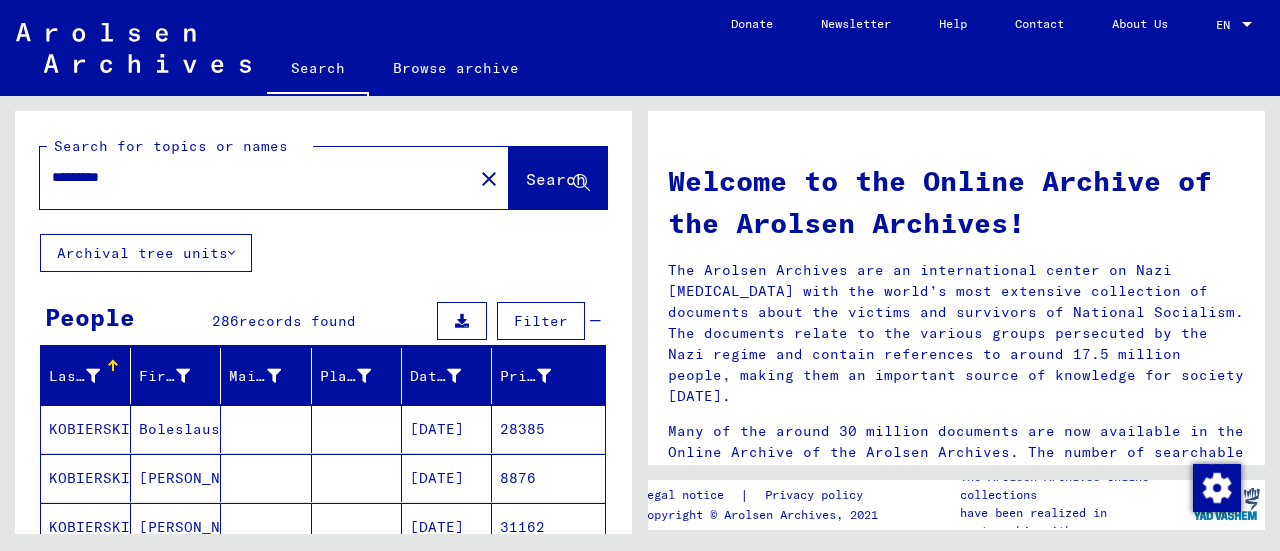 click on "*********" 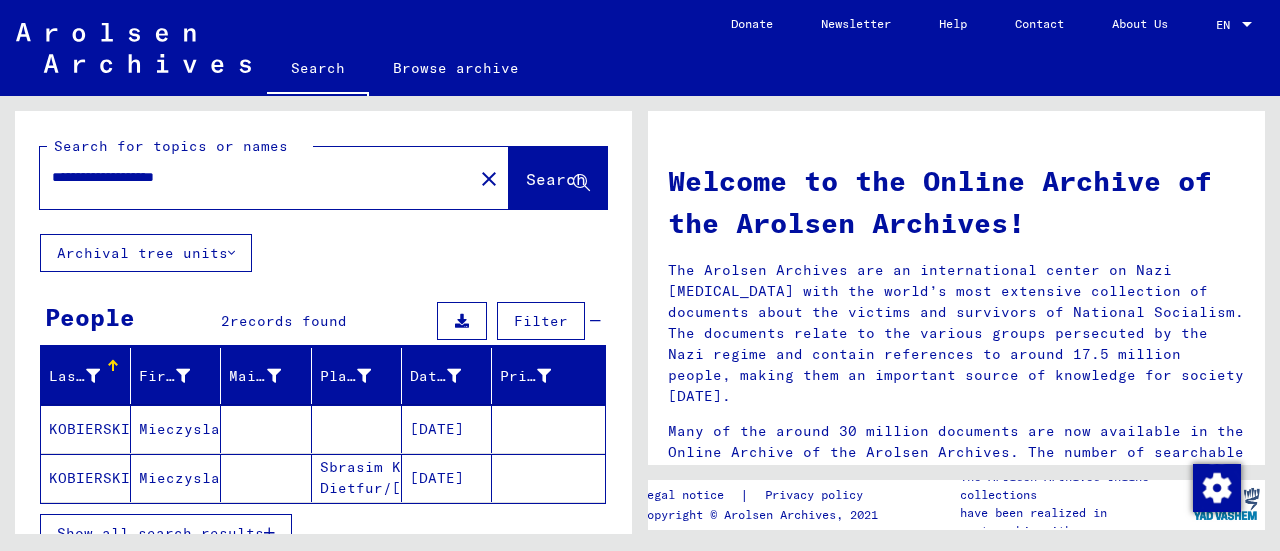 click on "**********" at bounding box center [250, 177] 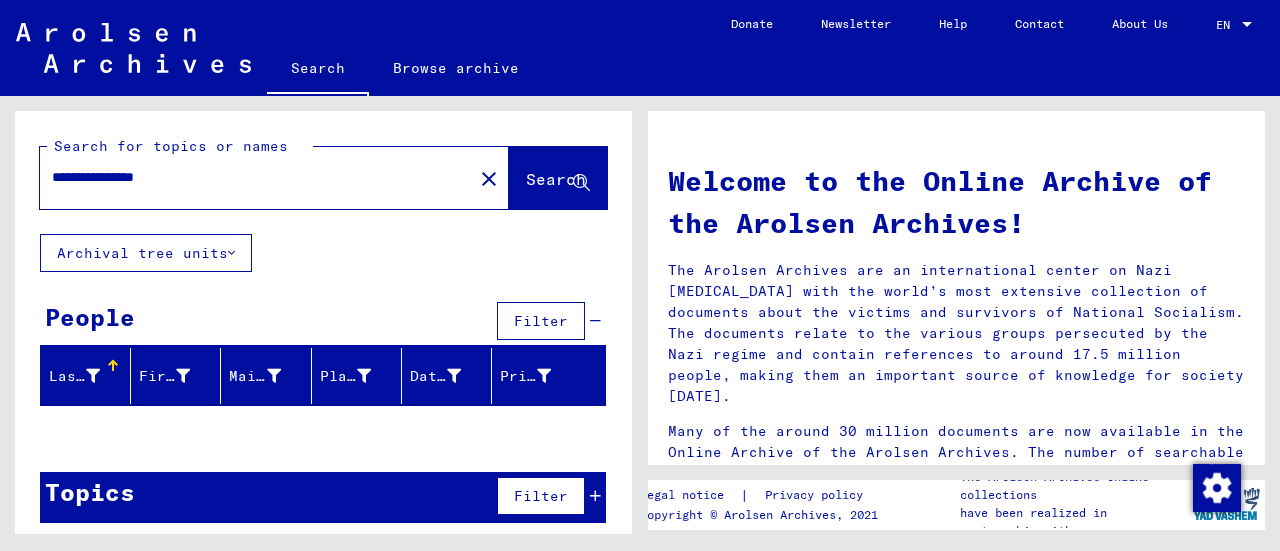 click on "**********" at bounding box center [250, 177] 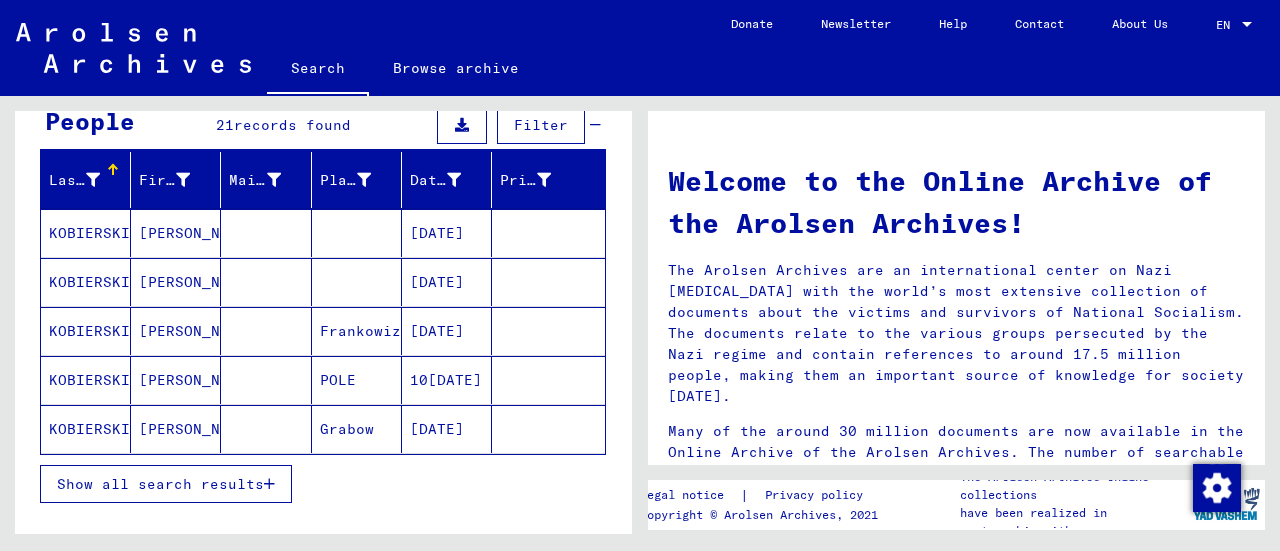 scroll, scrollTop: 198, scrollLeft: 0, axis: vertical 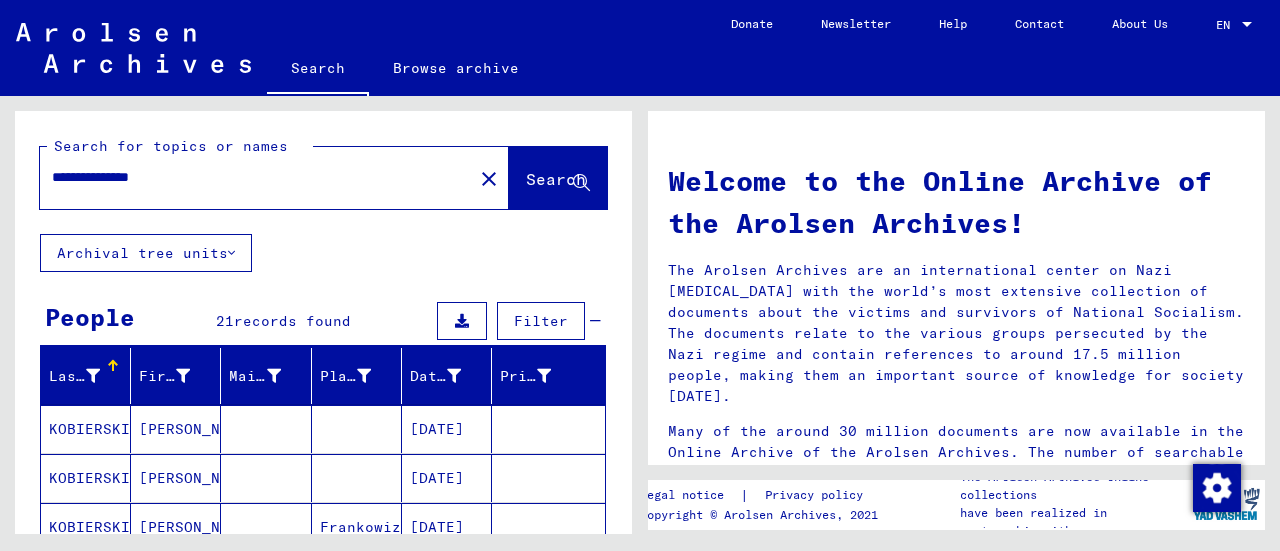 drag, startPoint x: 622, startPoint y: 151, endPoint x: 244, endPoint y: 187, distance: 379.71042 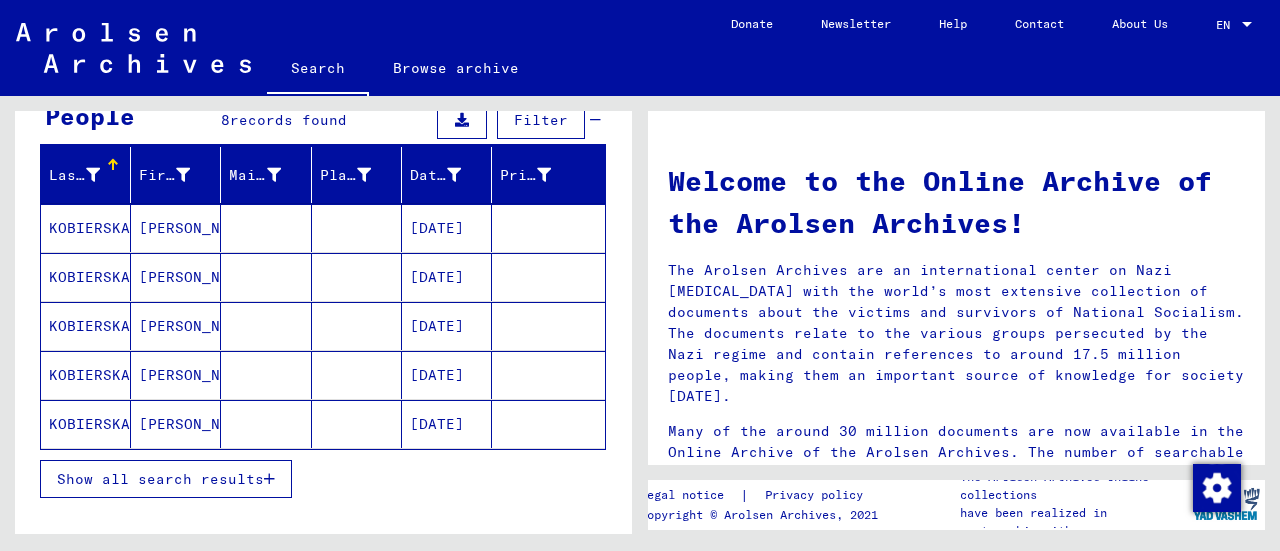 scroll, scrollTop: 220, scrollLeft: 0, axis: vertical 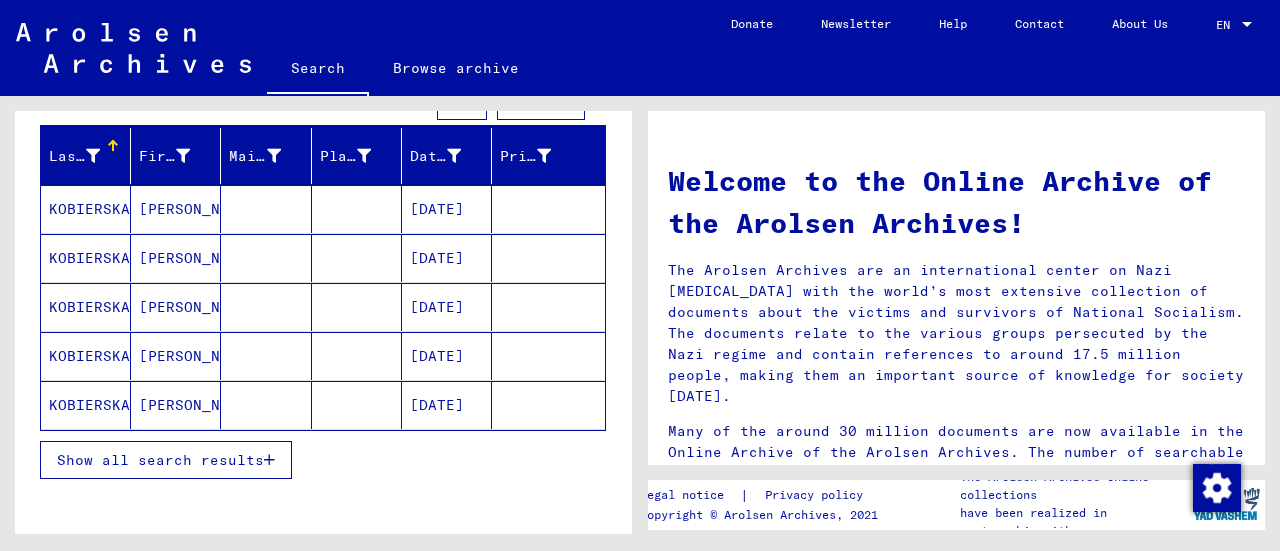 click on "[DATE]" at bounding box center [447, 356] 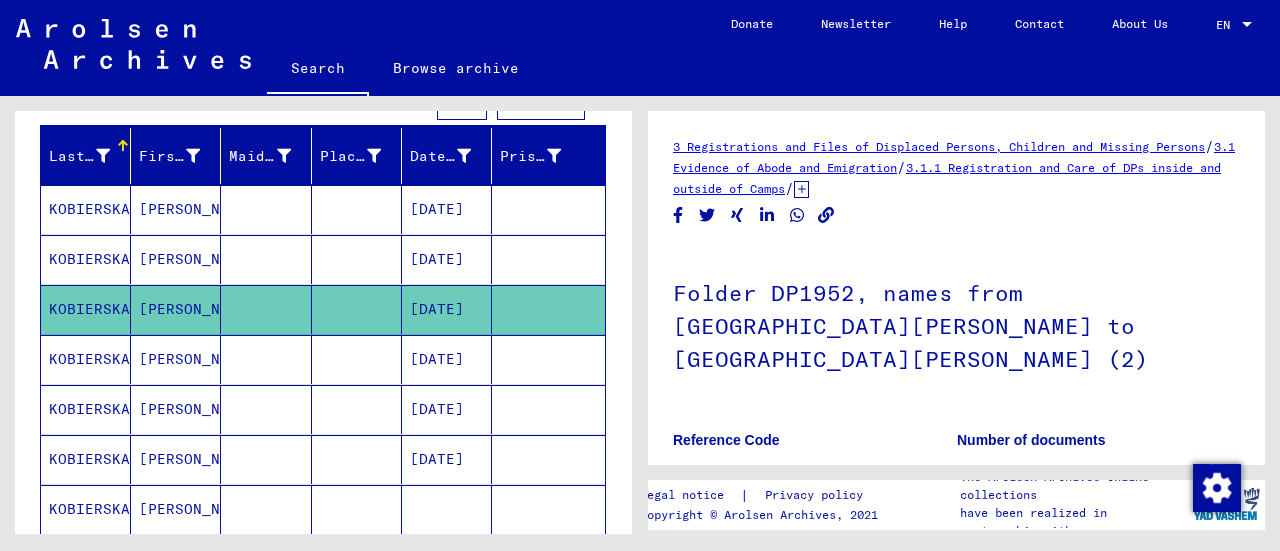 scroll, scrollTop: 0, scrollLeft: 0, axis: both 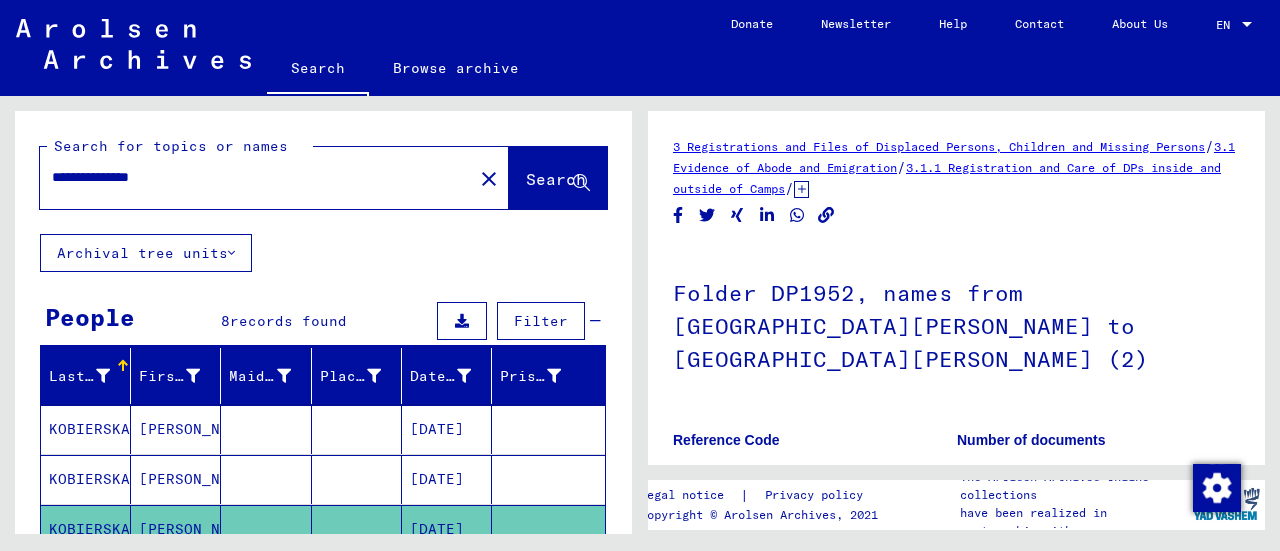 click on "**********" at bounding box center (256, 177) 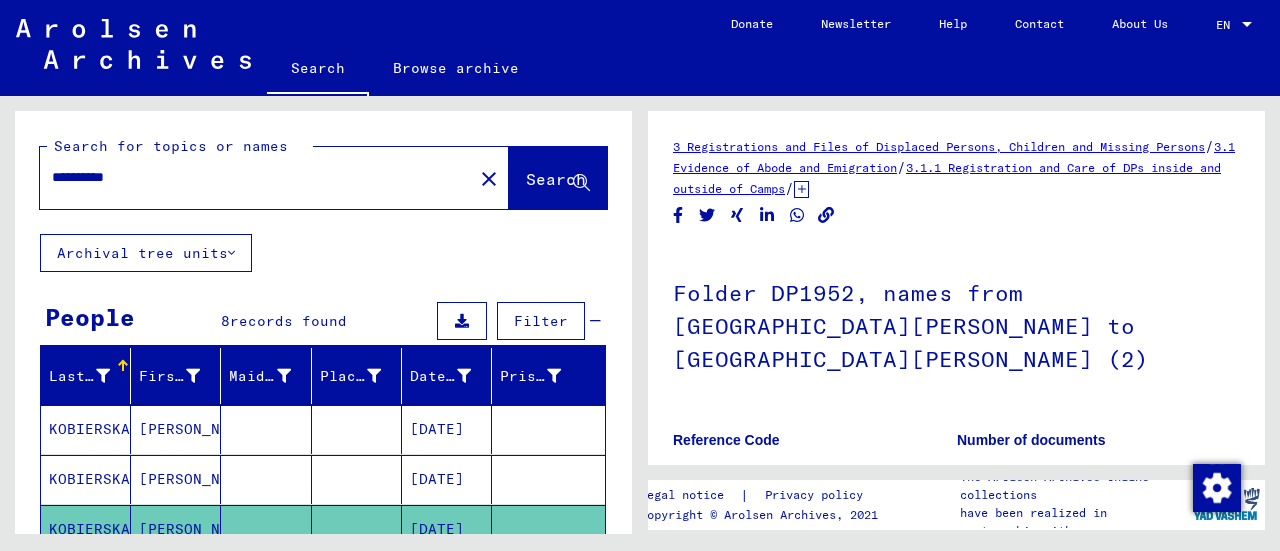 type on "*********" 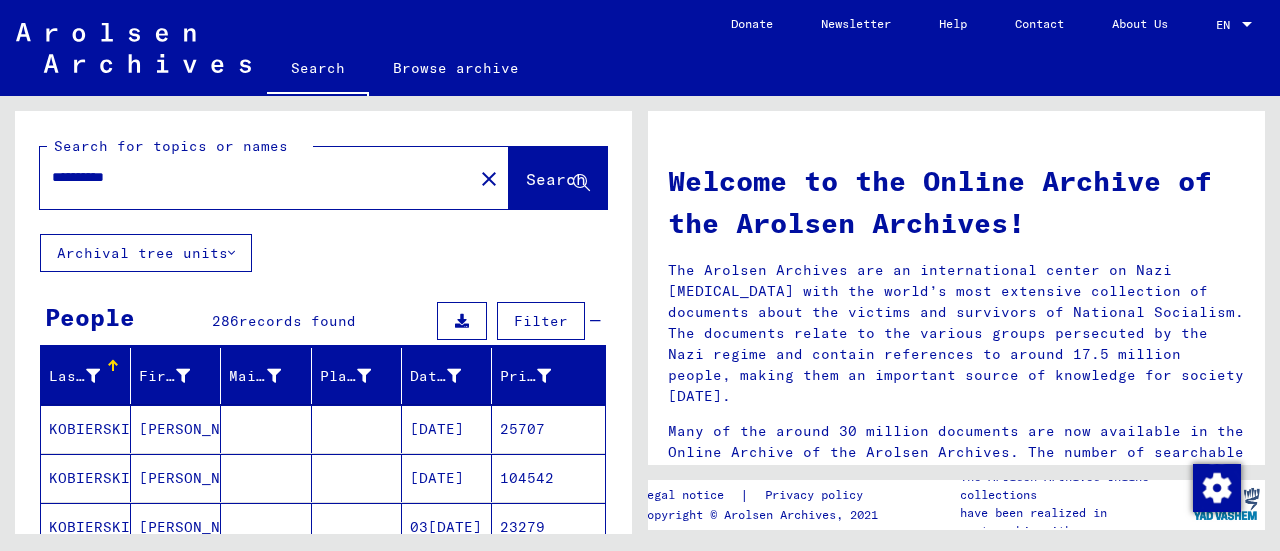 scroll, scrollTop: 382, scrollLeft: 0, axis: vertical 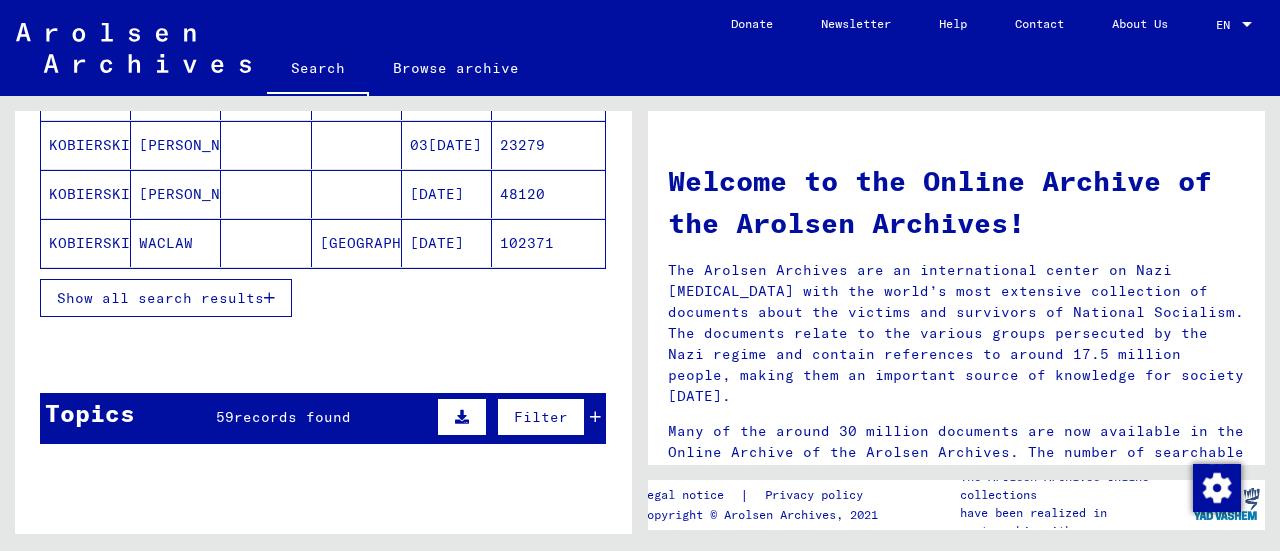click on "Show all search results" at bounding box center (160, 298) 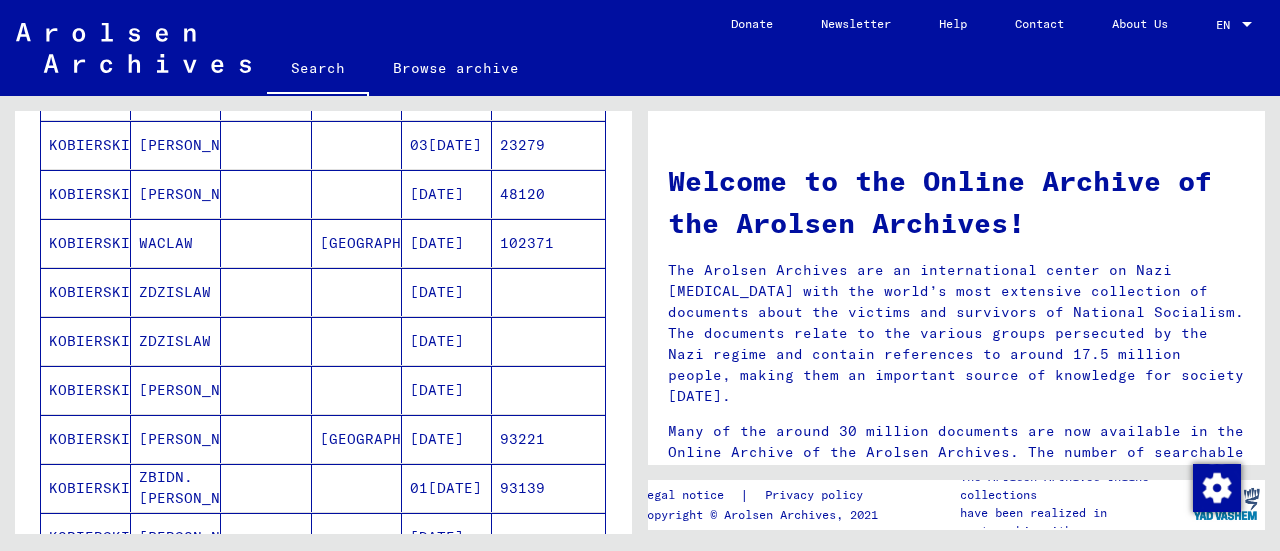 scroll, scrollTop: 765, scrollLeft: 0, axis: vertical 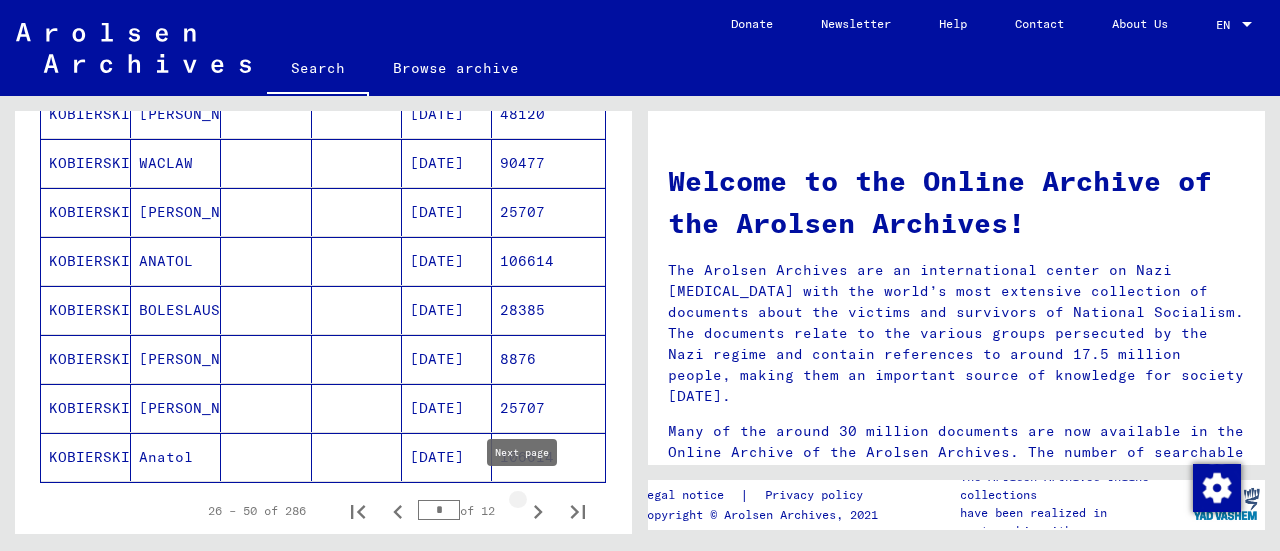 click 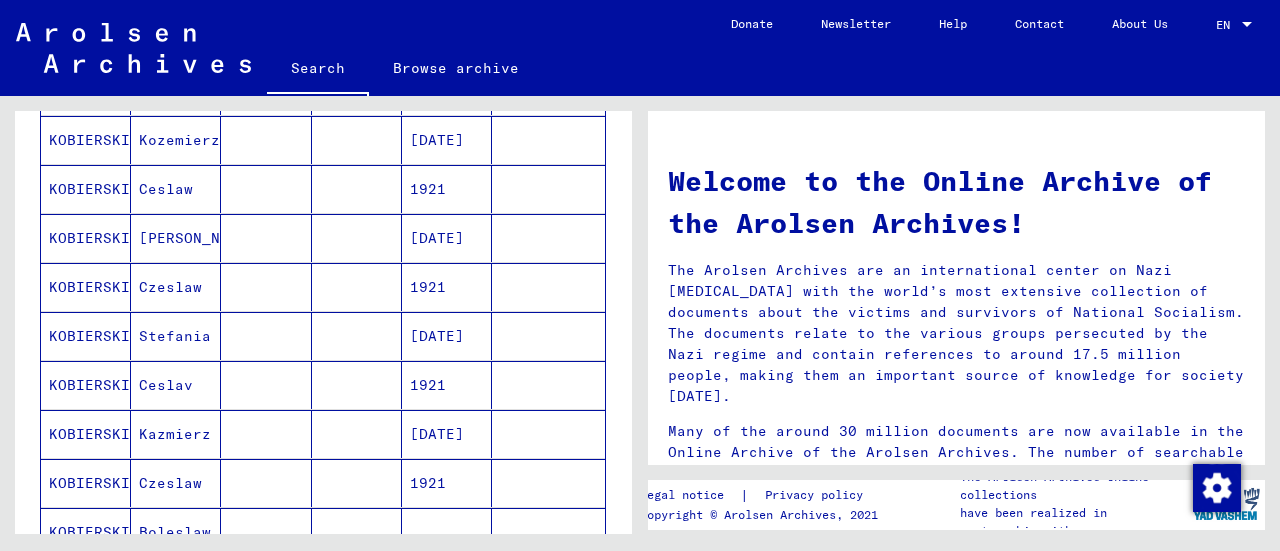 scroll, scrollTop: 1308, scrollLeft: 0, axis: vertical 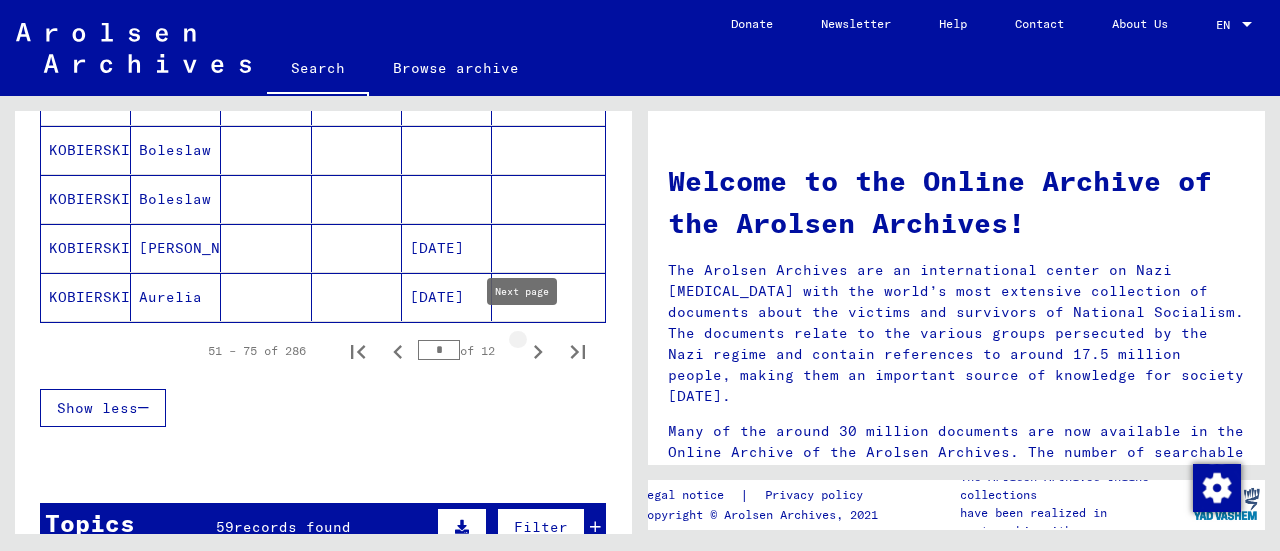click 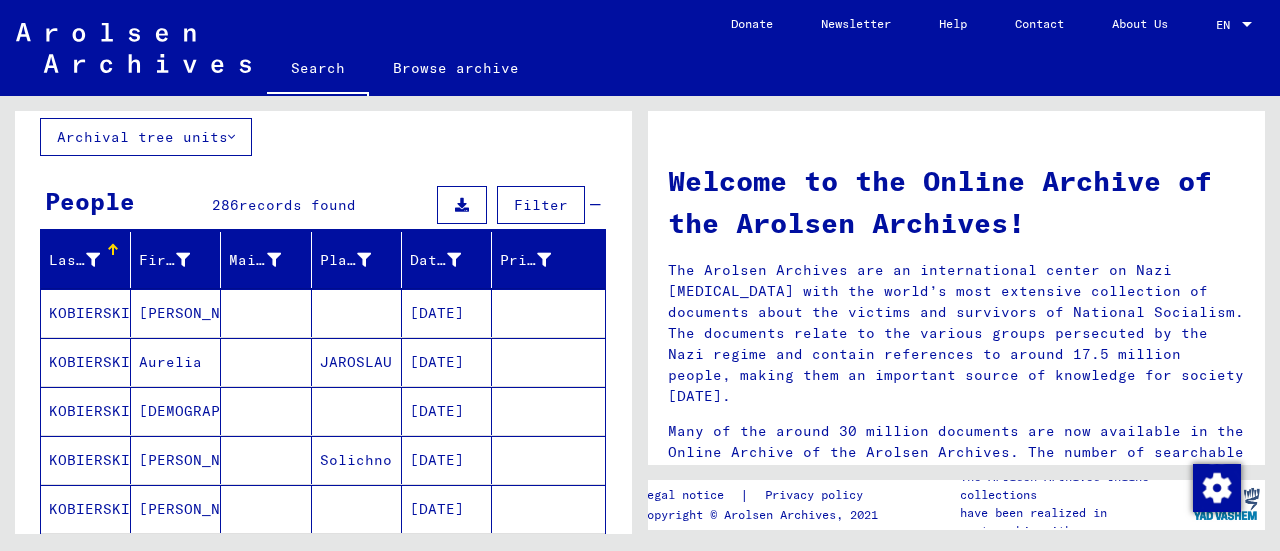 scroll, scrollTop: 0, scrollLeft: 0, axis: both 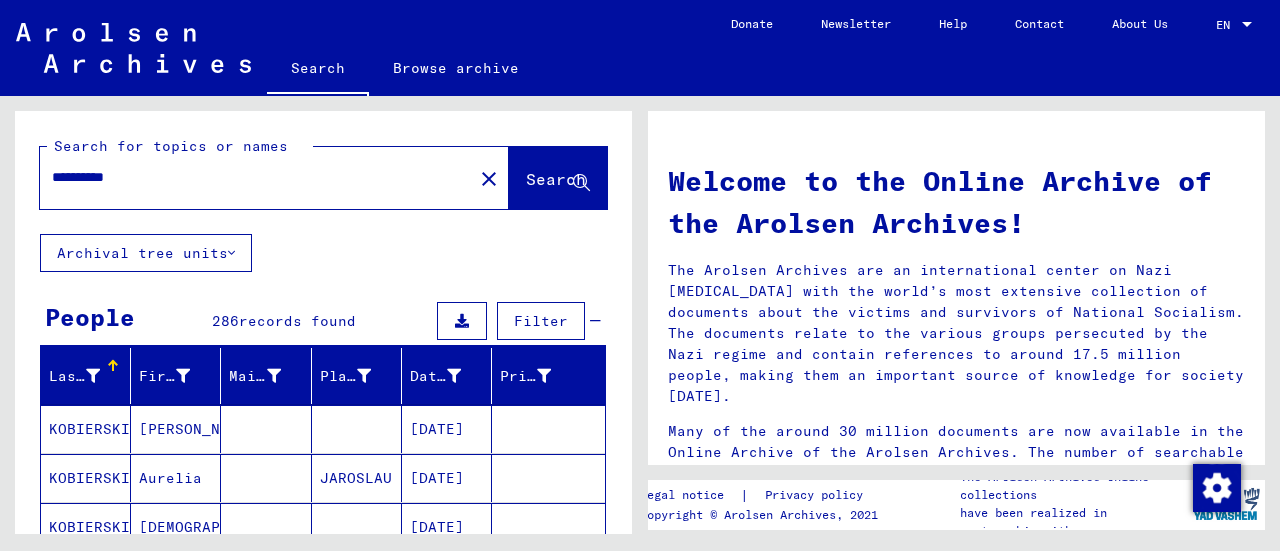 click on "*********" at bounding box center (250, 177) 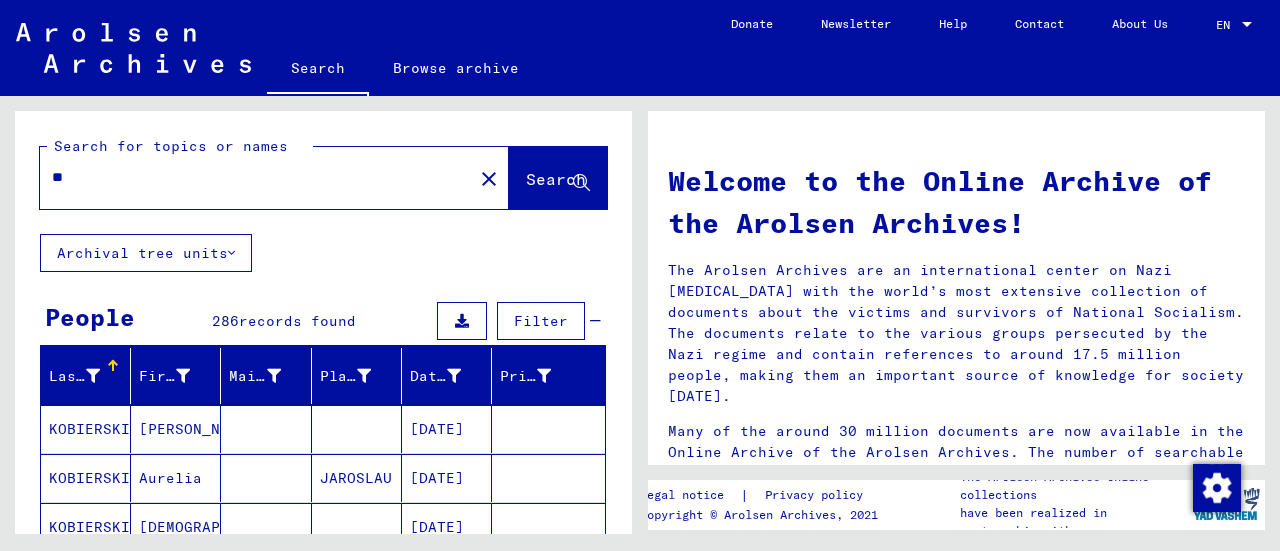 type on "*" 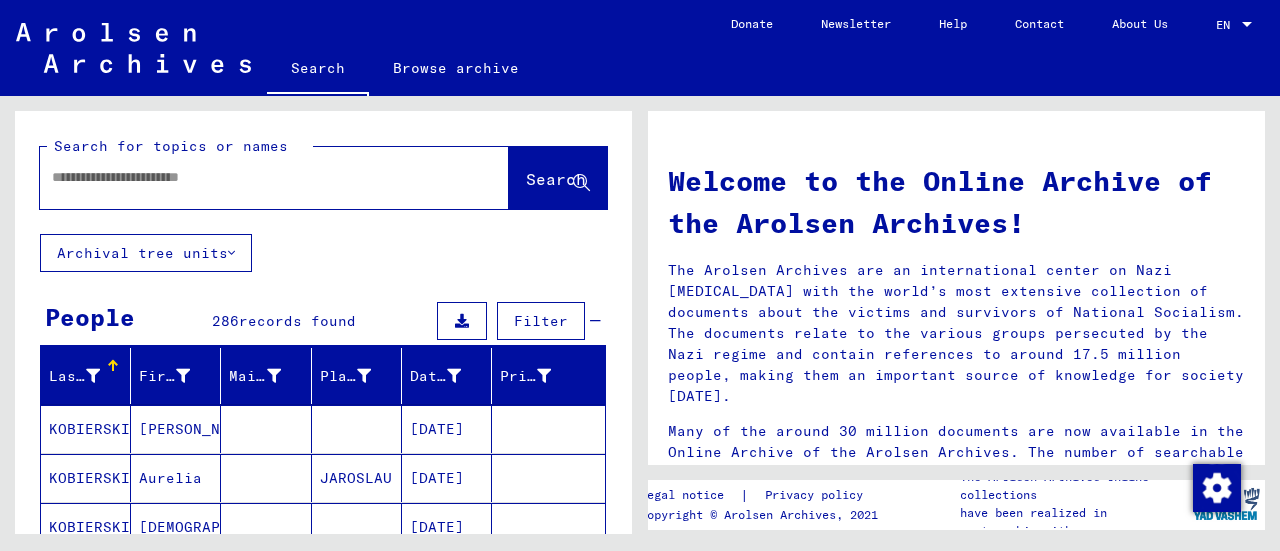 type on "*" 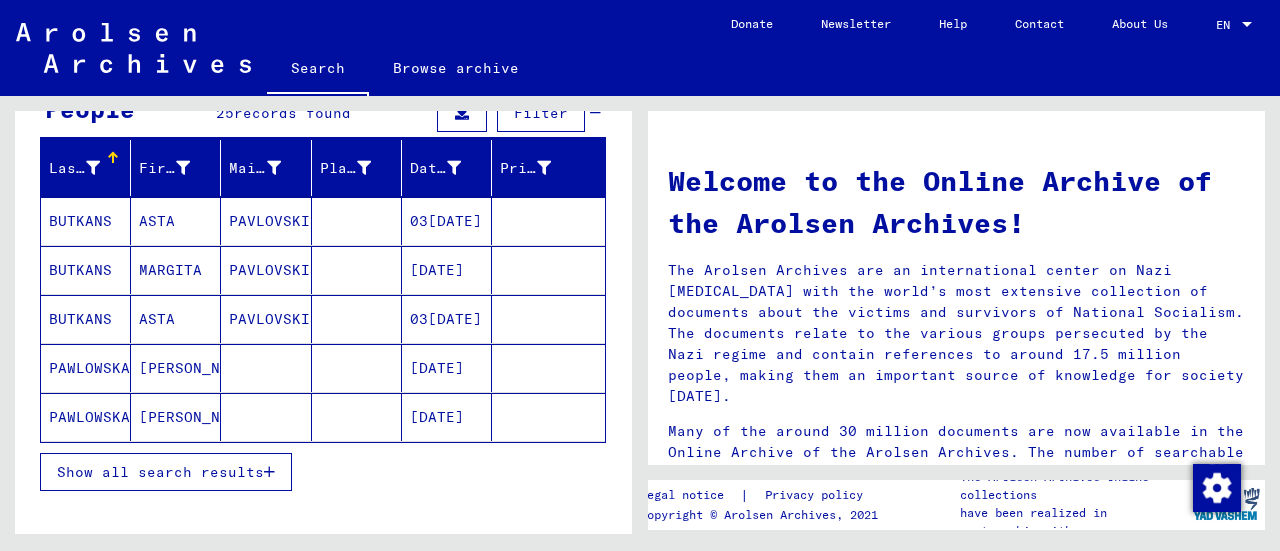 drag, startPoint x: 631, startPoint y: 177, endPoint x: 625, endPoint y: 245, distance: 68.26419 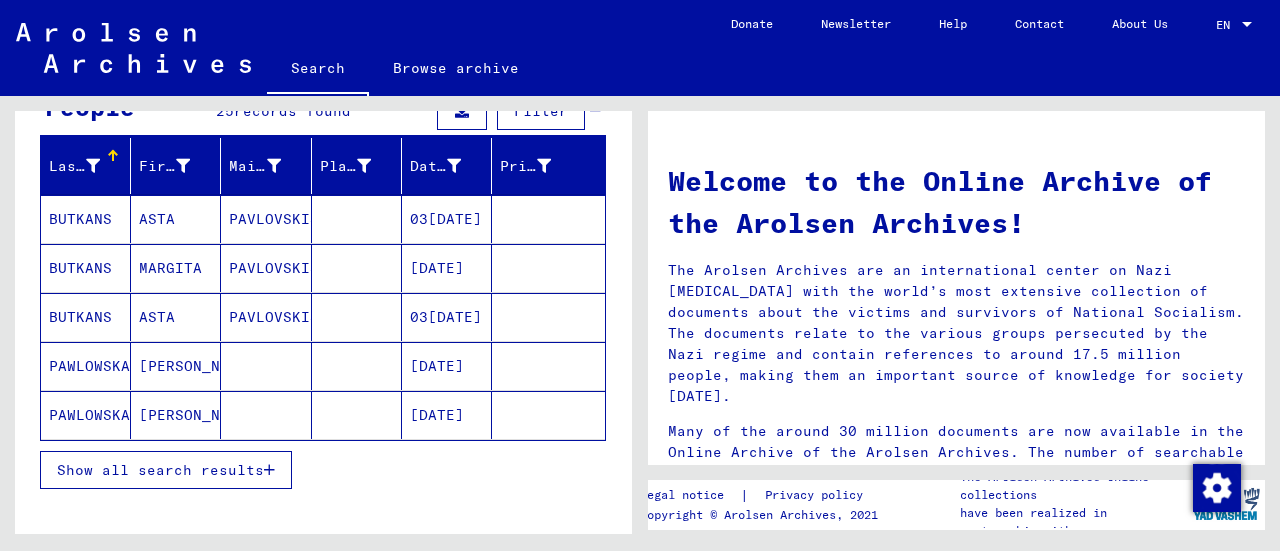 click on "BUTKANS" at bounding box center [86, 366] 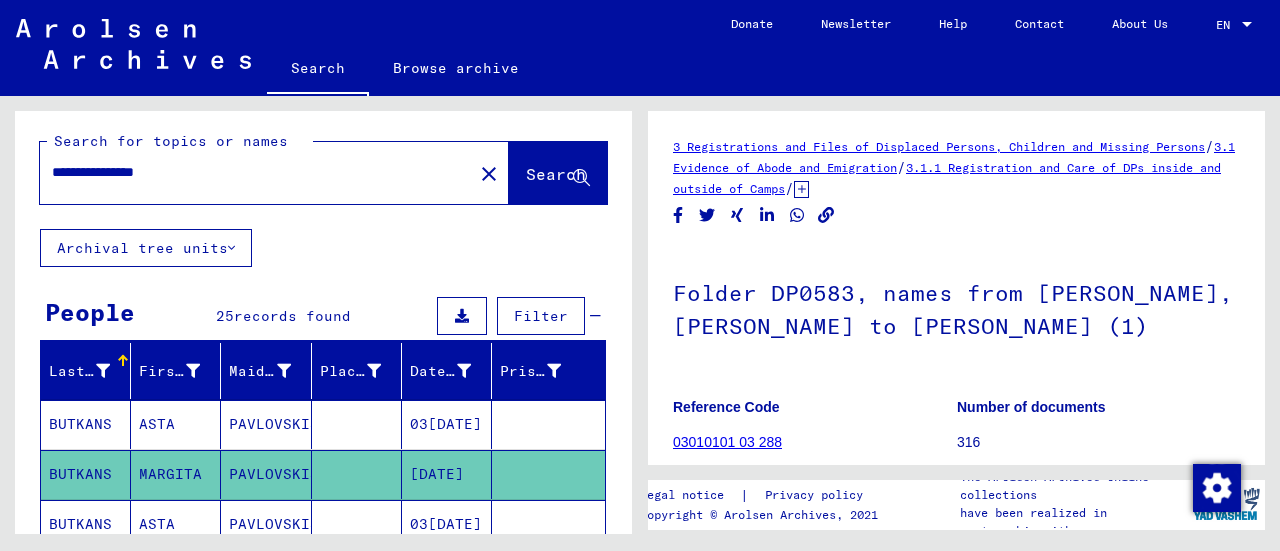 scroll, scrollTop: 0, scrollLeft: 0, axis: both 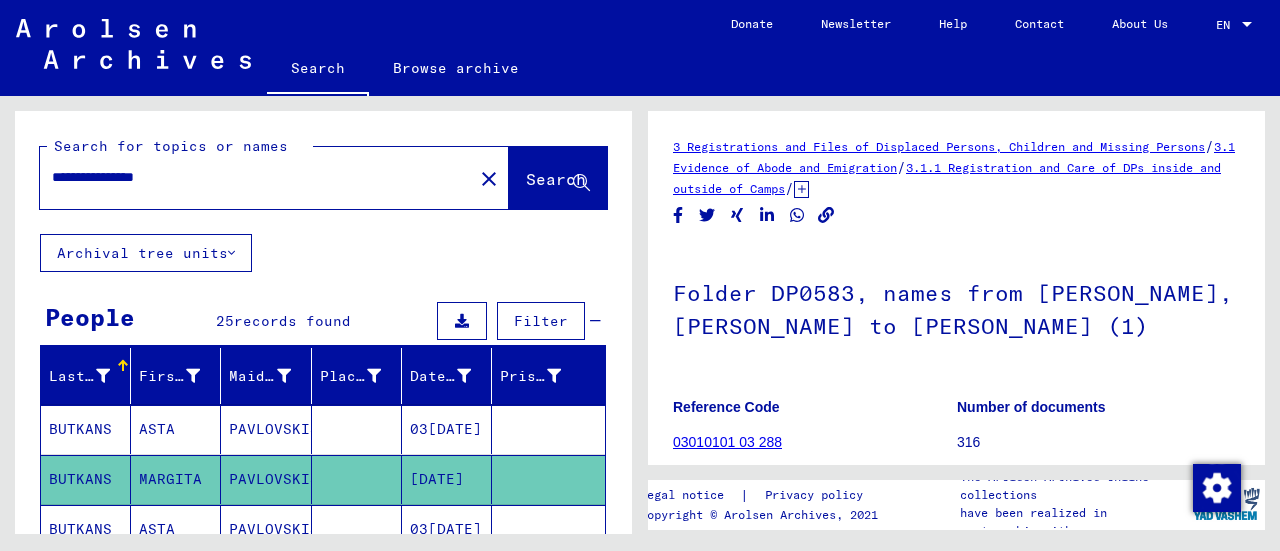 click on "**********" at bounding box center [256, 177] 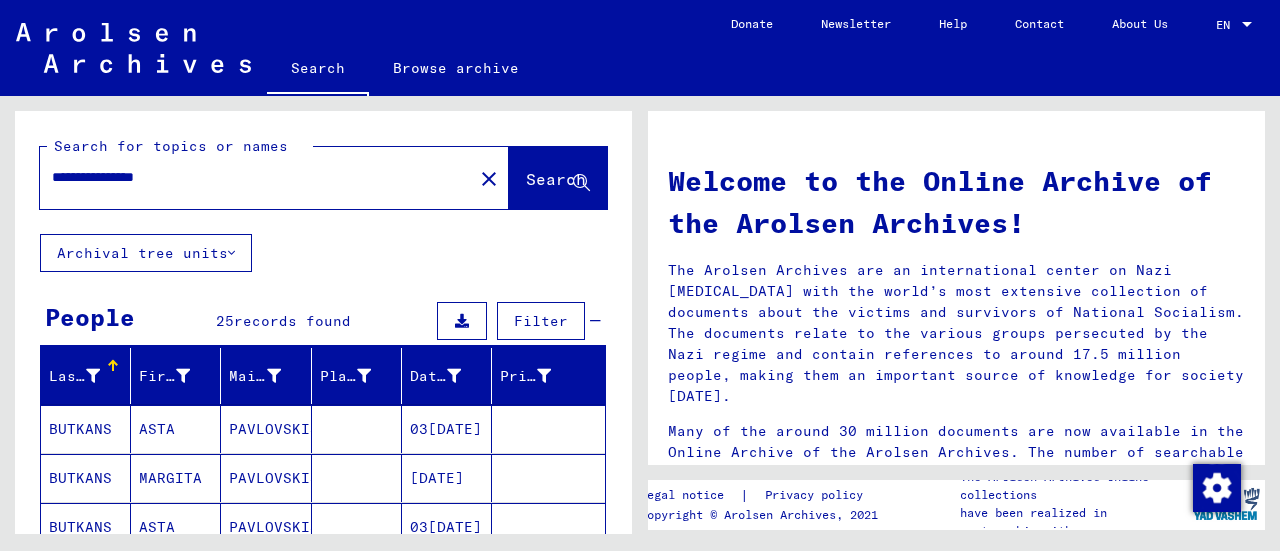 scroll, scrollTop: 382, scrollLeft: 0, axis: vertical 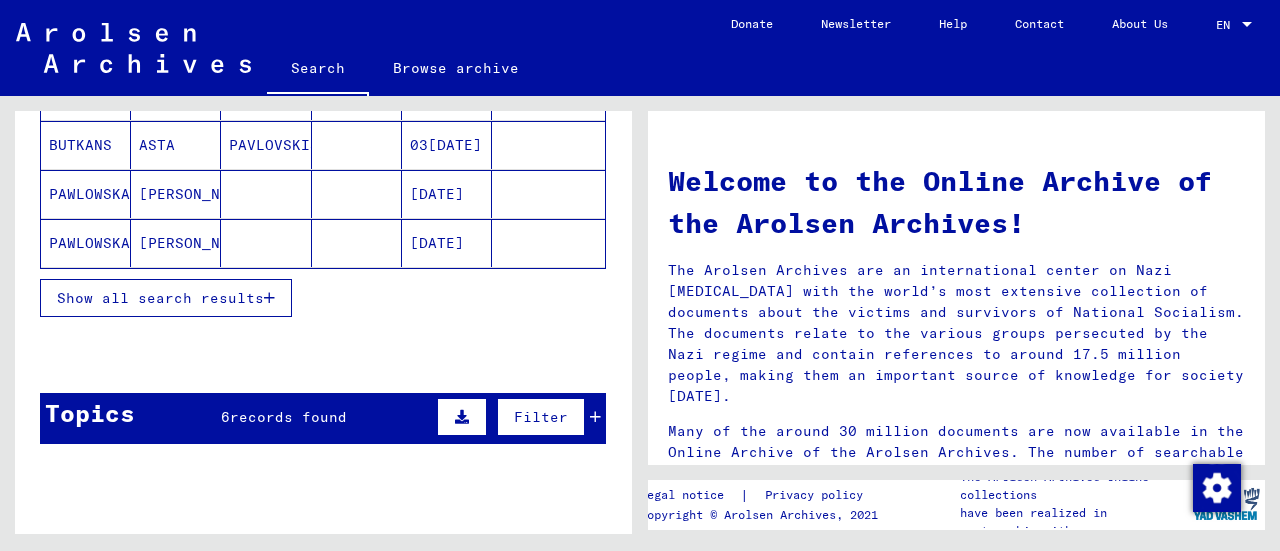 click on "Show all search results" at bounding box center [160, 298] 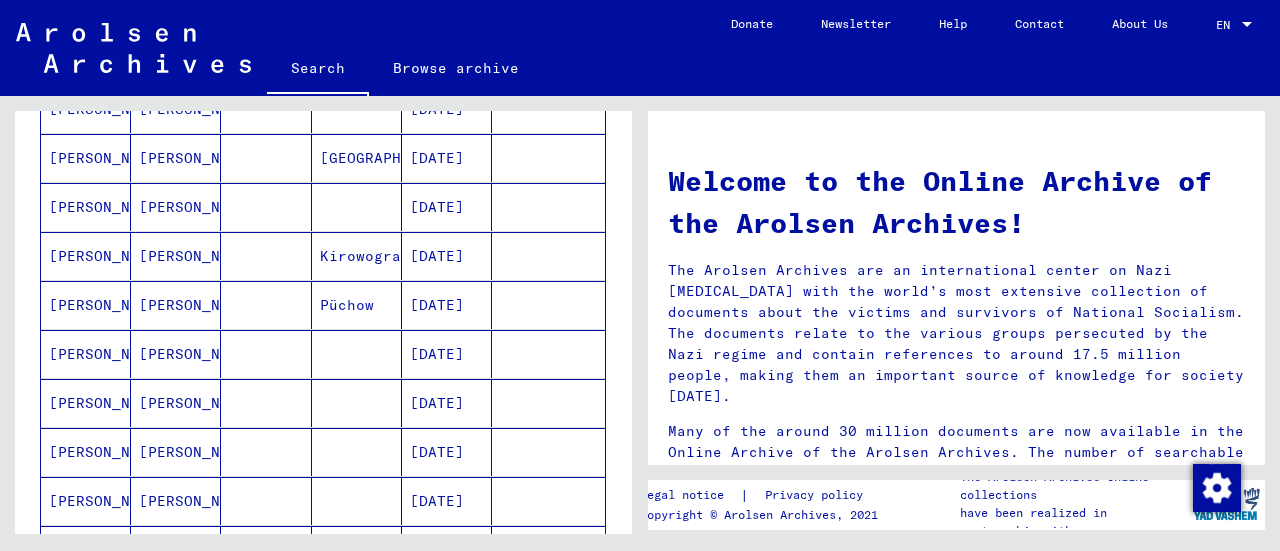 scroll, scrollTop: 764, scrollLeft: 0, axis: vertical 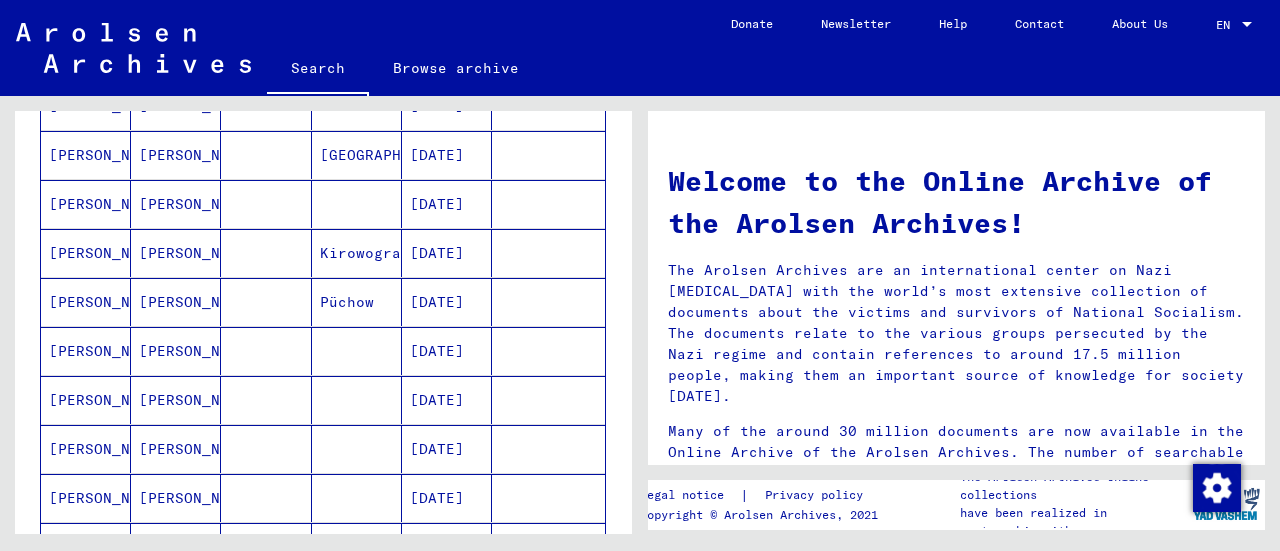 click on "**********" 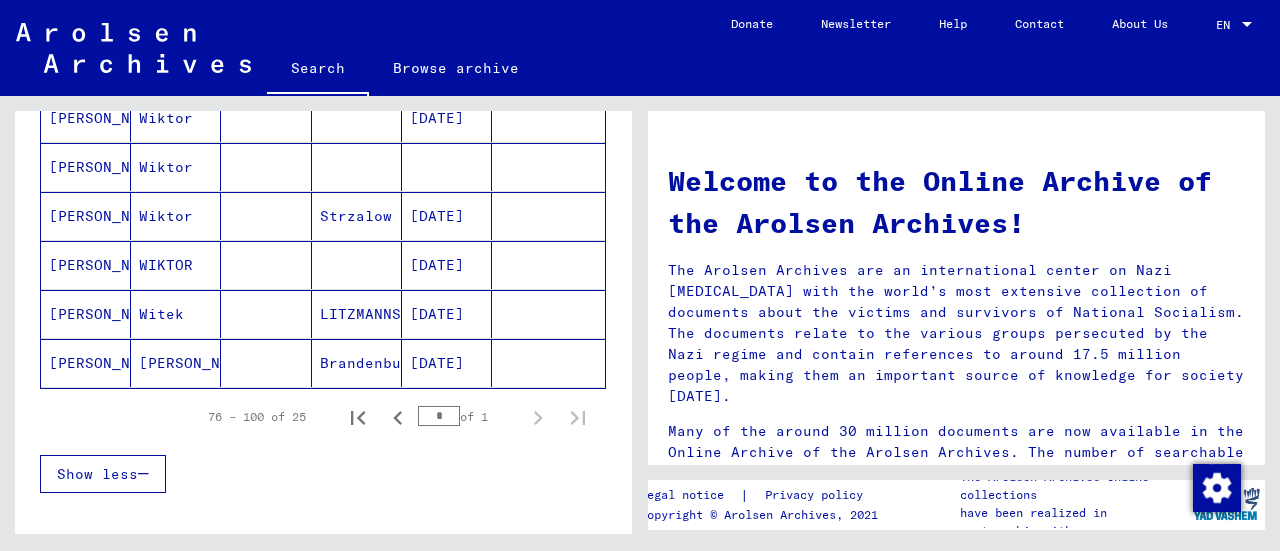 scroll, scrollTop: 1246, scrollLeft: 0, axis: vertical 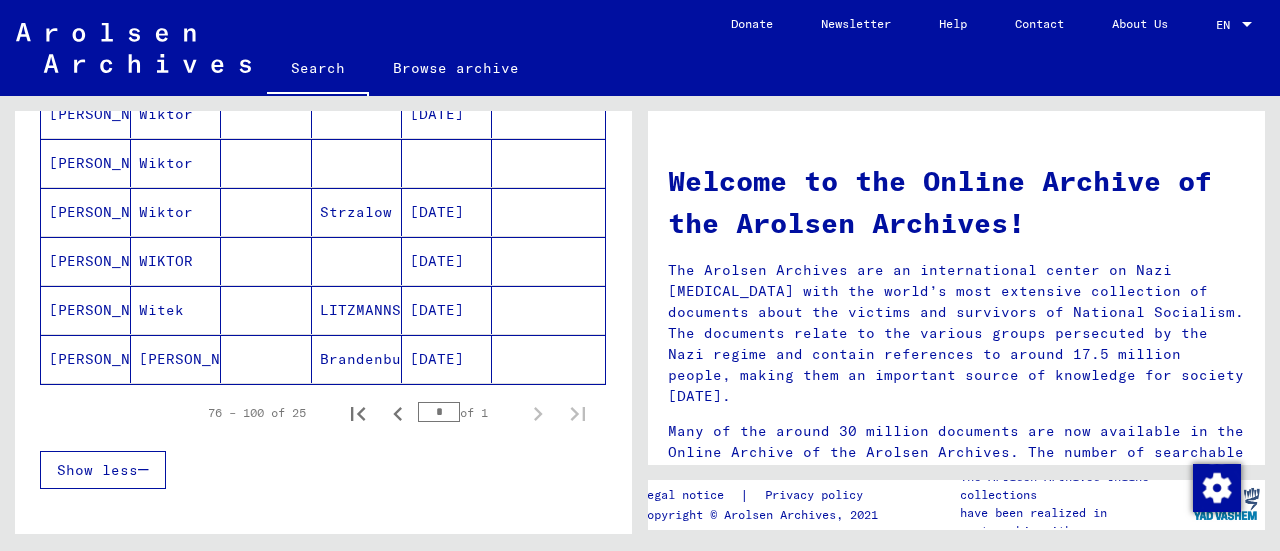 click on "[PERSON_NAME]" at bounding box center (86, 212) 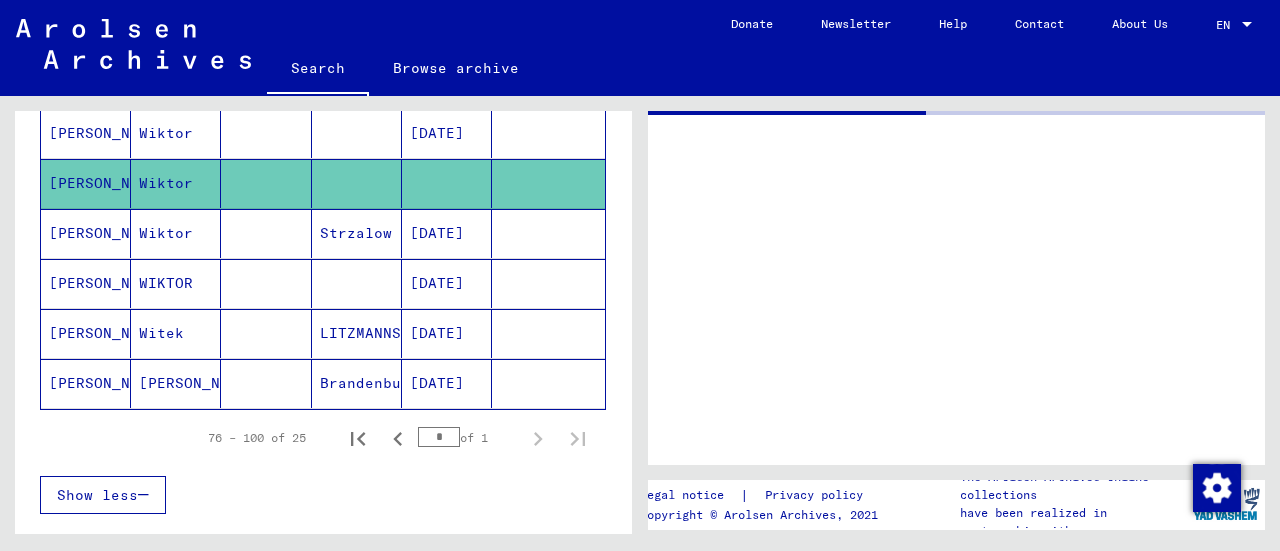 scroll, scrollTop: 1259, scrollLeft: 0, axis: vertical 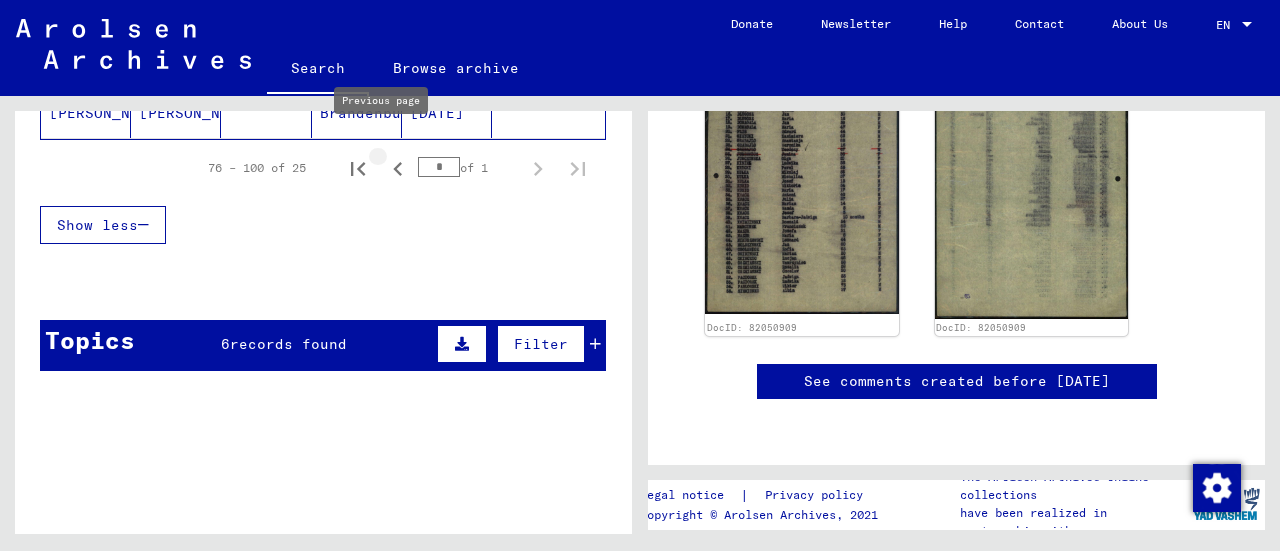 click 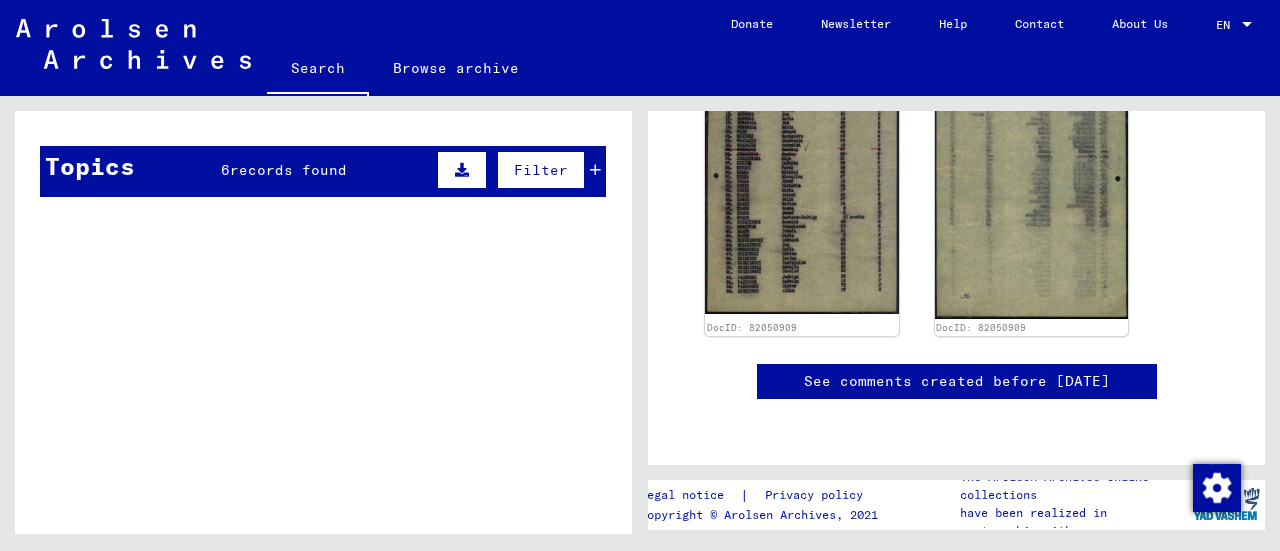 scroll, scrollTop: 0, scrollLeft: 0, axis: both 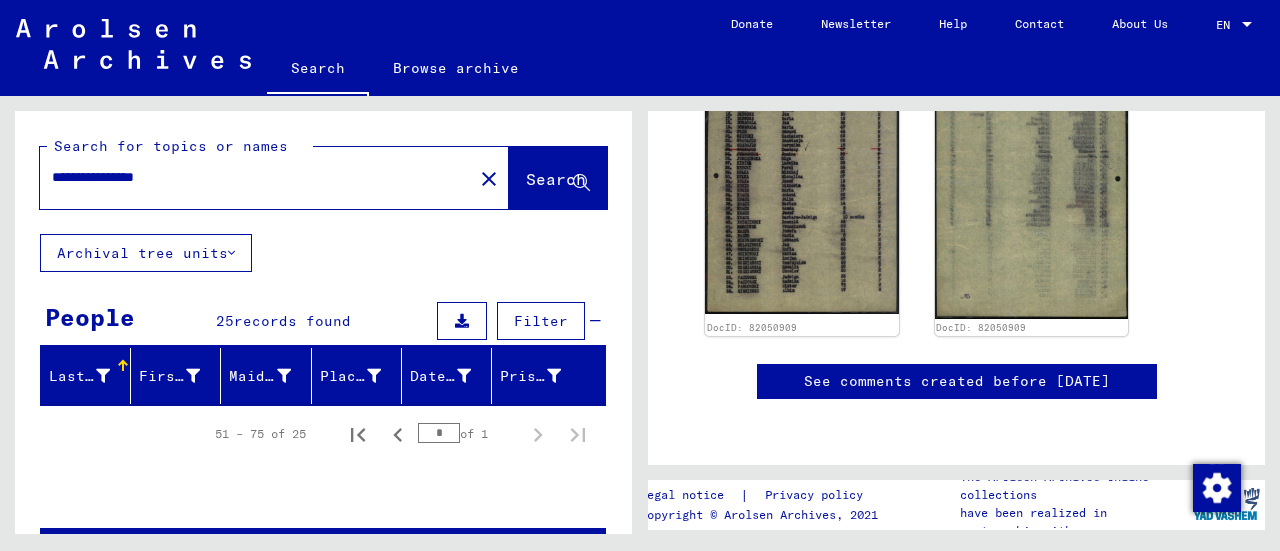 click on "**********" at bounding box center (256, 177) 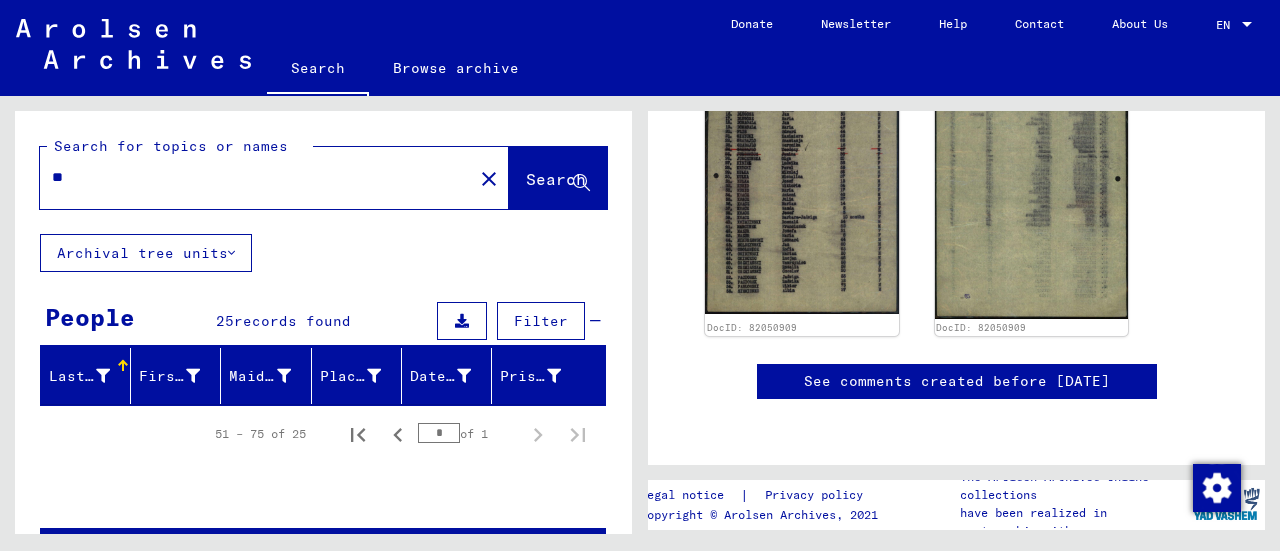 type on "*" 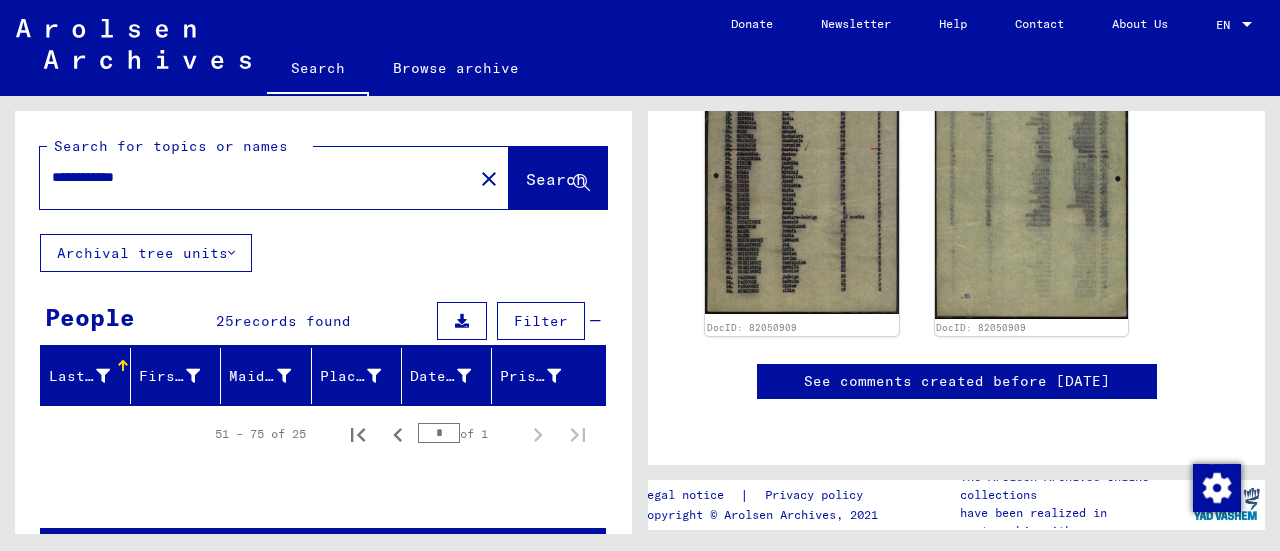 scroll, scrollTop: 0, scrollLeft: 0, axis: both 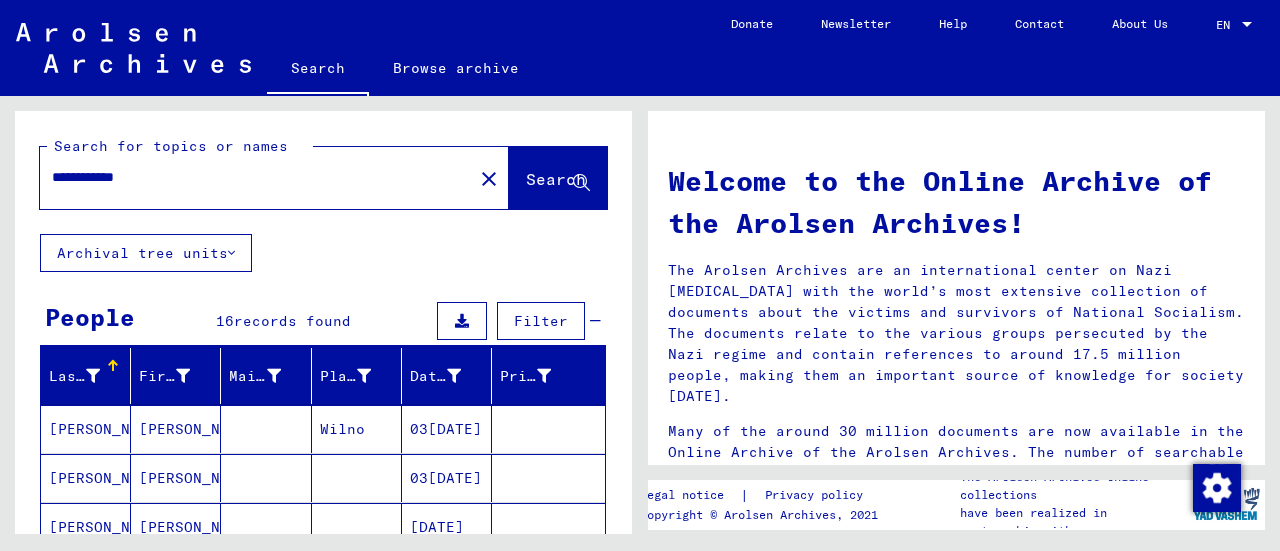 click on "**********" at bounding box center [250, 177] 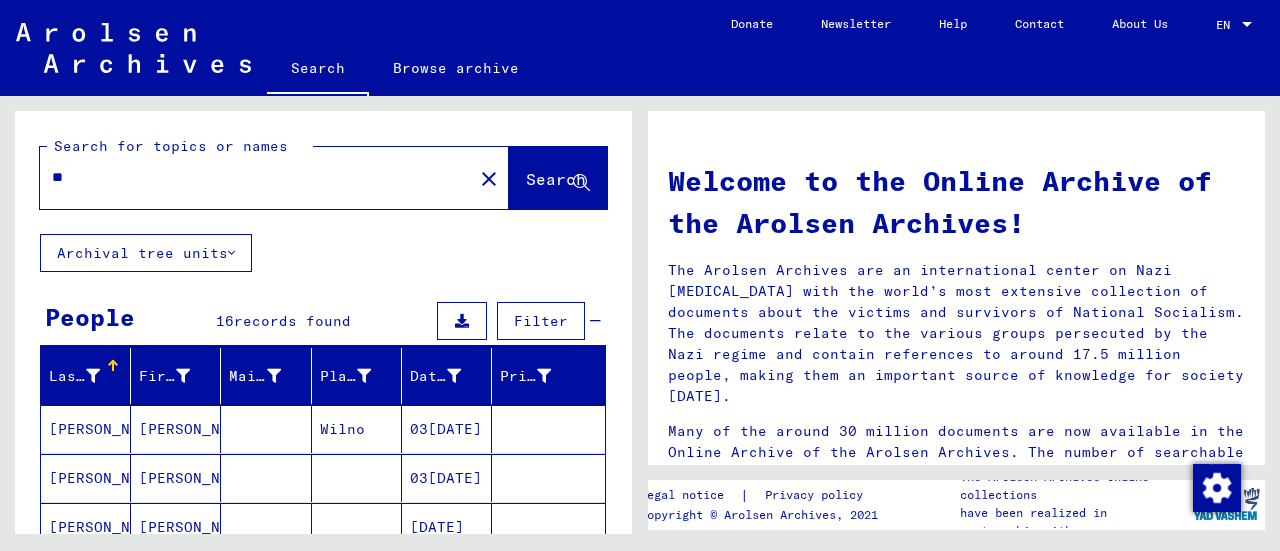type on "*" 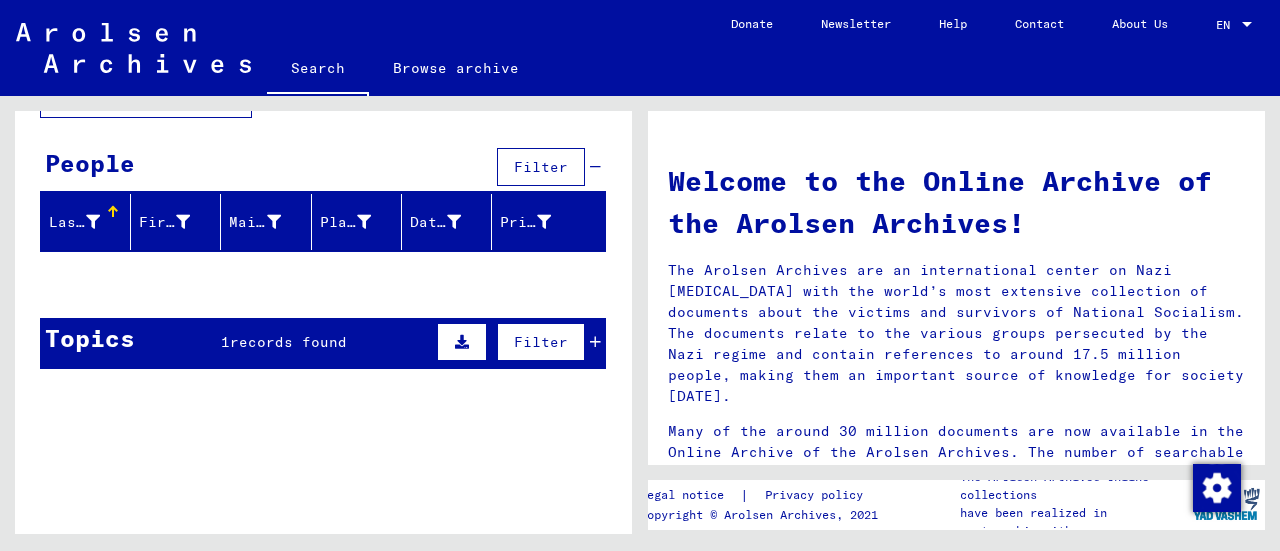 scroll, scrollTop: 0, scrollLeft: 0, axis: both 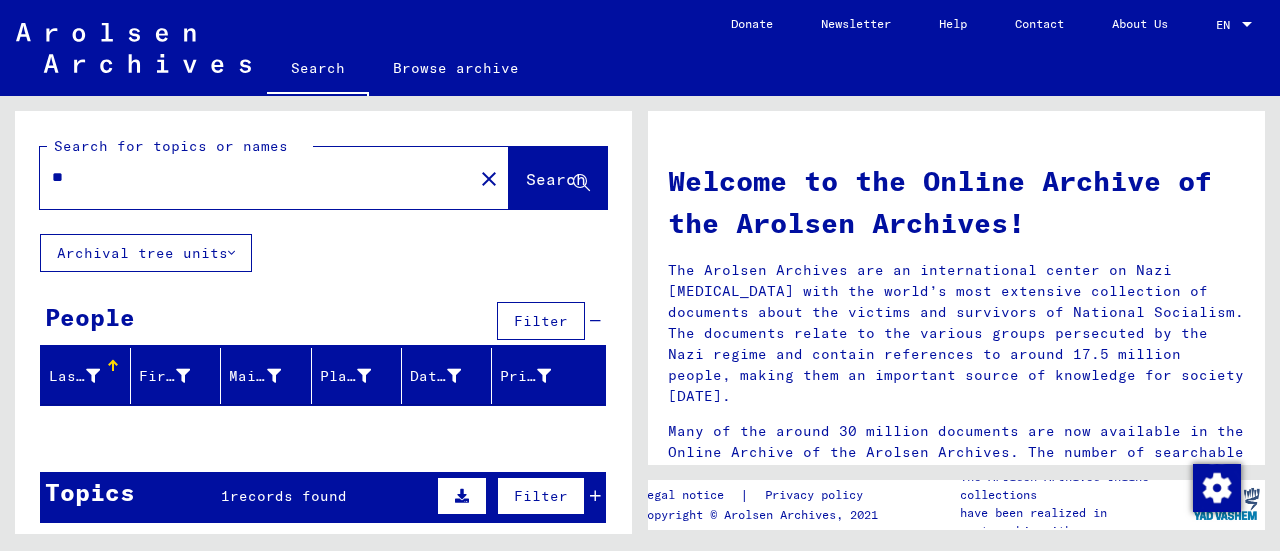 type on "*" 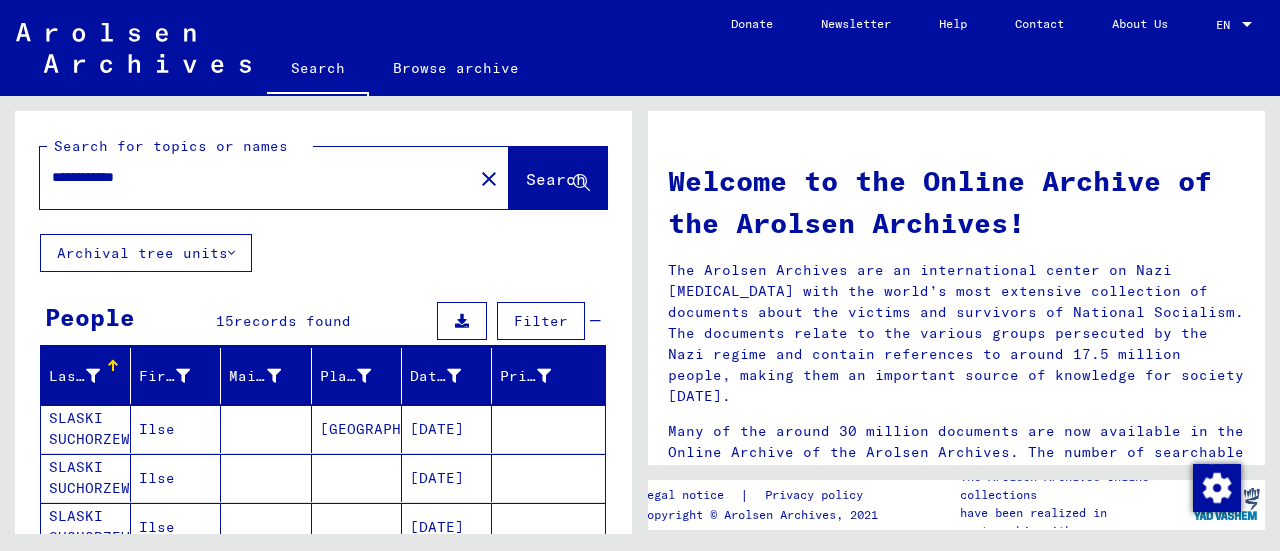scroll, scrollTop: 382, scrollLeft: 0, axis: vertical 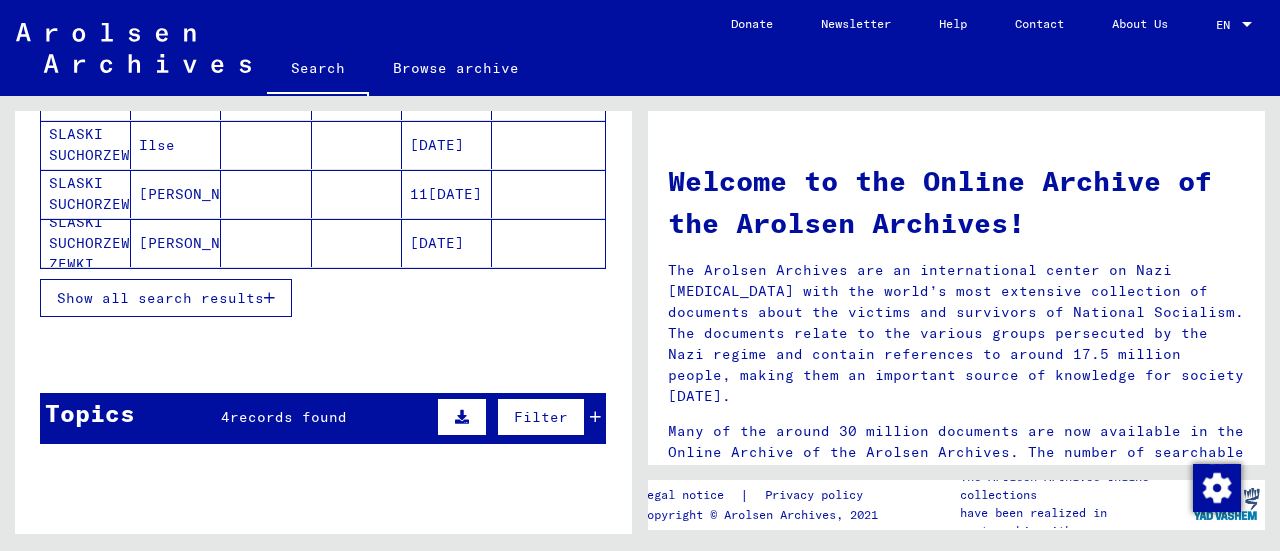 click on "Last Name   First Name   Maiden Name   Place of Birth   Date of Birth   Prisoner #   SLASKI SUCHORZEWSKA   [PERSON_NAME]   [DATE]      SLASKI SUCHORZEWSKA   Ilse         [DATE]      SLASKI SUCHORZEWSKA   Ilse         [DATE]      [PERSON_NAME]         [DATE]      [PERSON_NAME] SUCHORZEWSKA ZEWKI   [PERSON_NAME]         [DATE]     Show all search results  Signature Last Name First Name Maiden Name Place of Birth Date of Birth Prisoner # Father (adoptive father) Mother (adoptive mother) Religion Nationality Occupaton Place of incarceration Date of decease Last residence Last residence (Country) Last residence (District) Last residence (Province) Last residence (Town) Last residence (Part of town) Last residence (Street) Last residence (House number) [TECHNICAL_ID] - Names in "phonetical" order from SI SLASKI SUCHORZEWSKA [PERSON_NAME] [DATE] [TECHNICAL_ID] - Names in "phonetical" order from SI SLASKI SUCHORZEWSKA Ilse [DATE] [TECHNICAL_ID] - Emigrations in [DATE] SLASKI SUCHORZEWSKA [PERSON_NAME]" at bounding box center [323, 154] 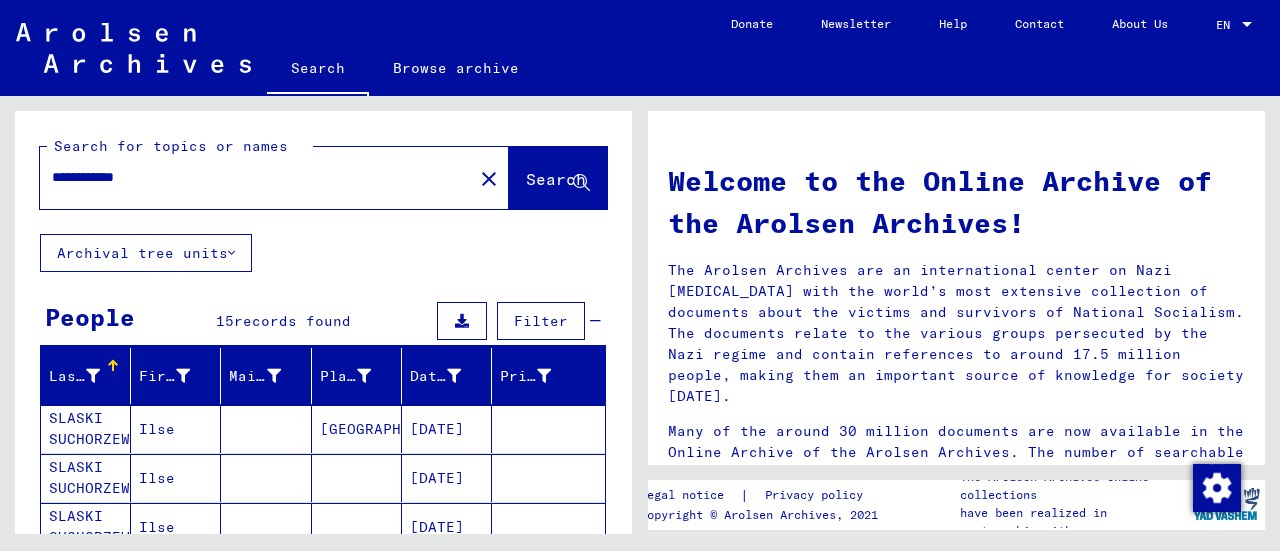 click on "**********" at bounding box center (250, 177) 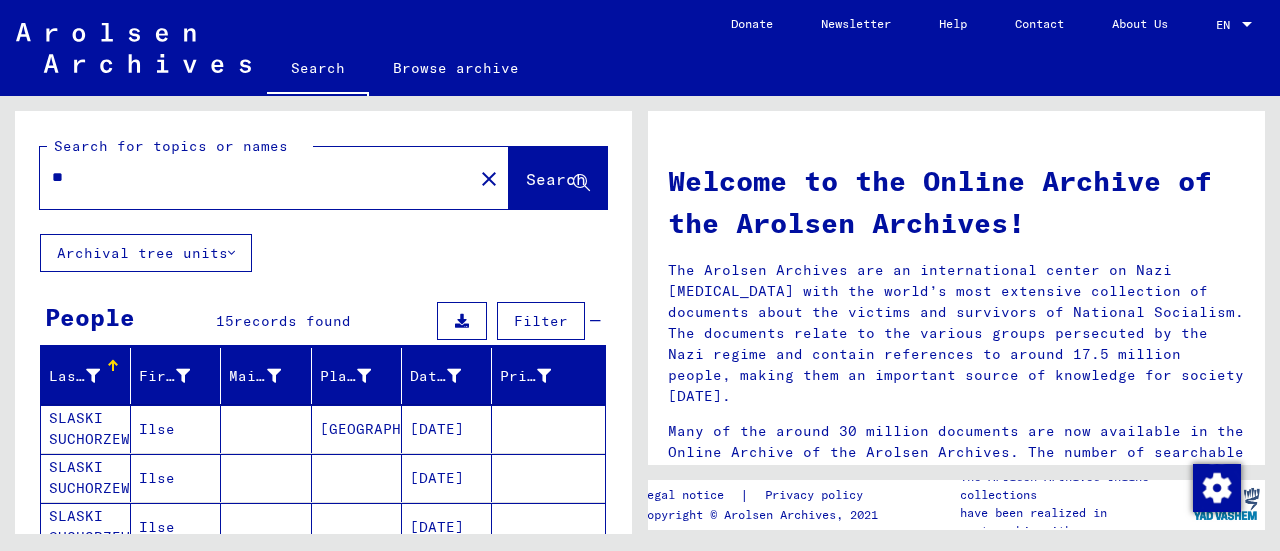 type on "*" 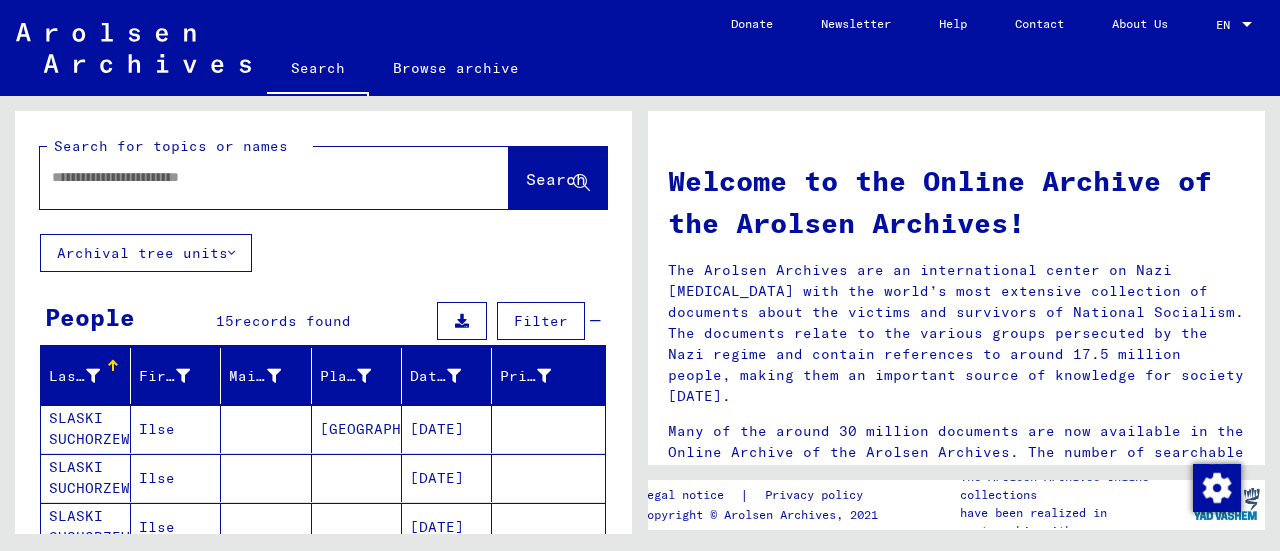 type 